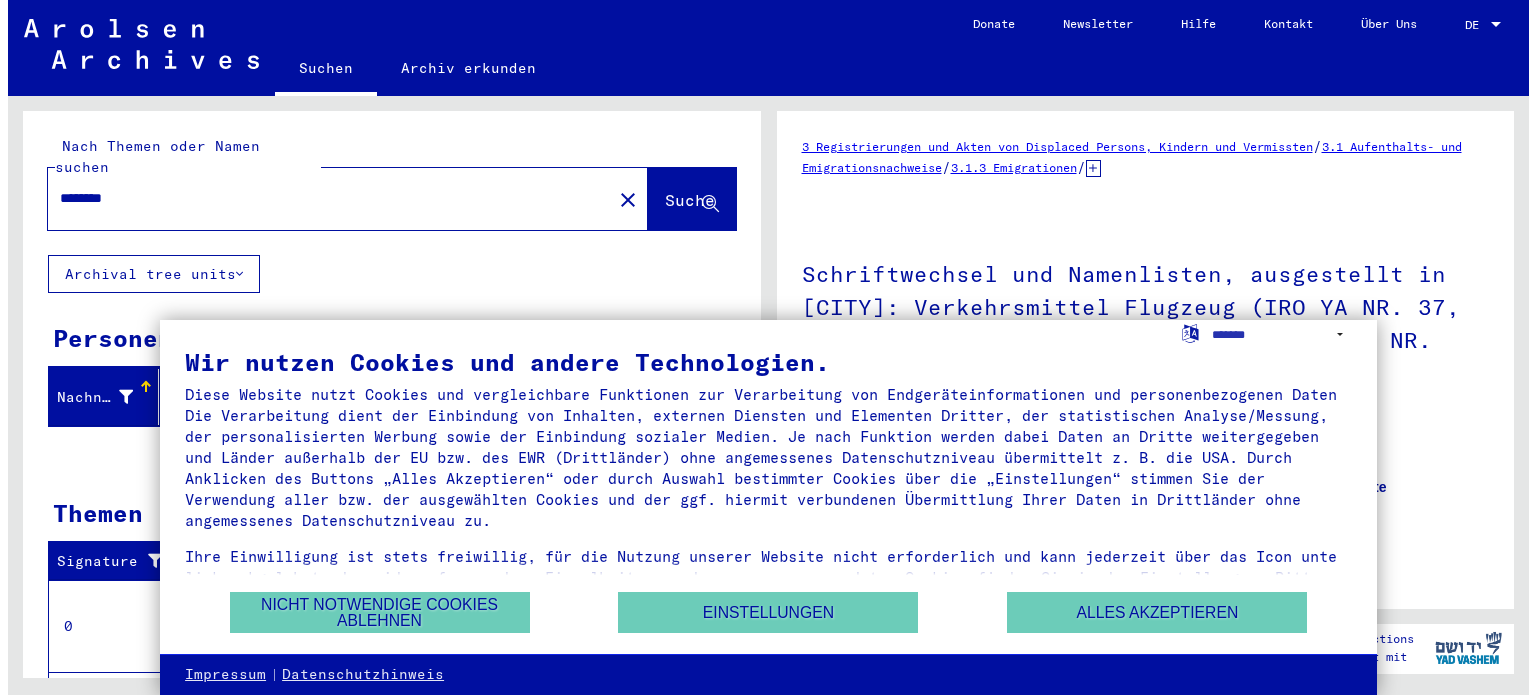 scroll, scrollTop: 0, scrollLeft: 0, axis: both 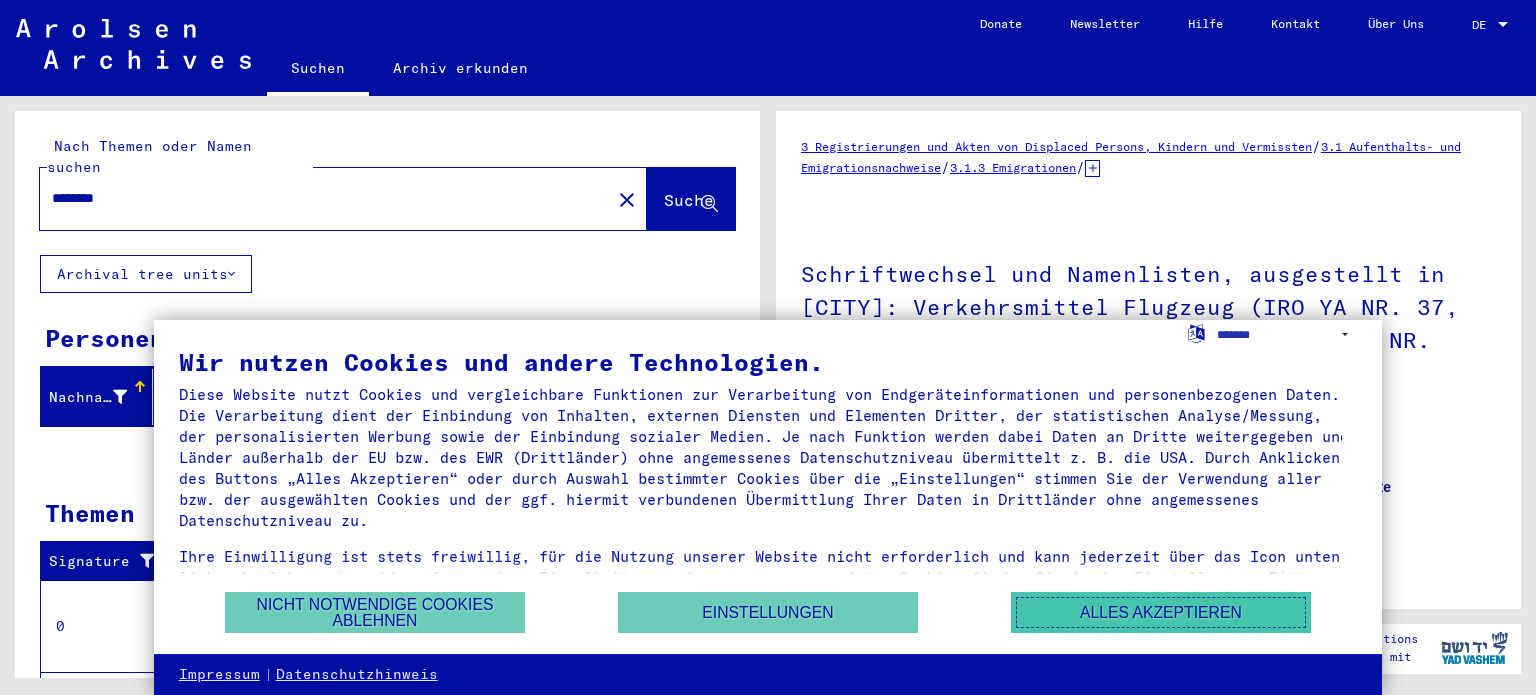 click on "Alles akzeptieren" at bounding box center (1161, 612) 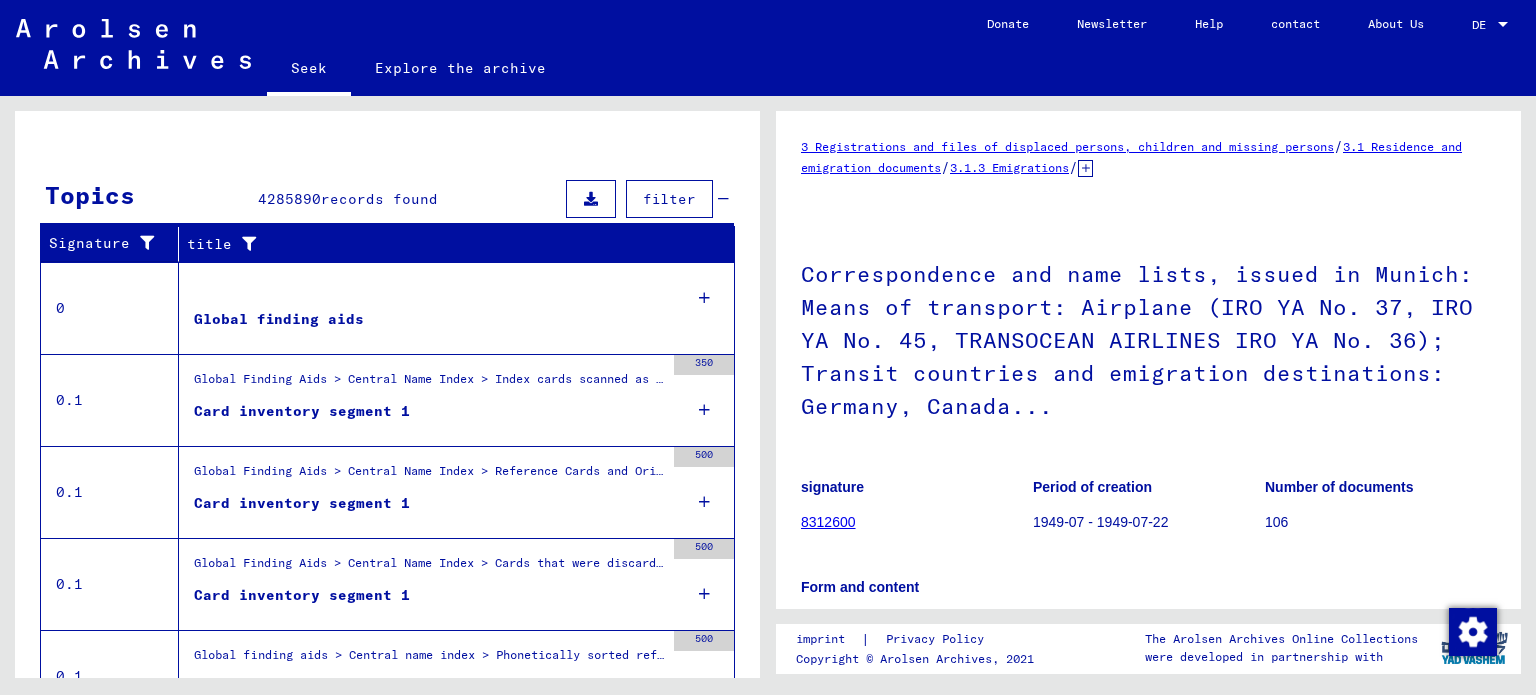 scroll, scrollTop: 395, scrollLeft: 0, axis: vertical 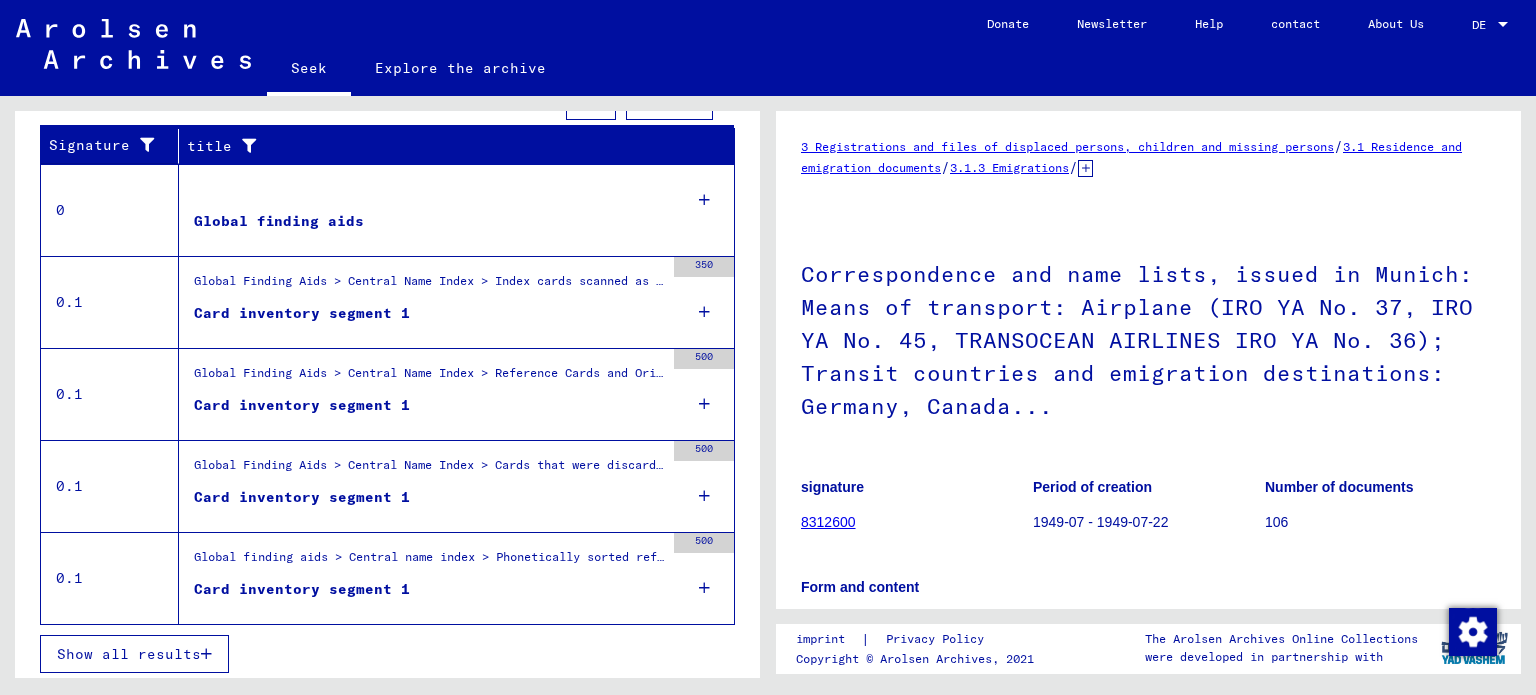 click on "Show all results" at bounding box center (129, 654) 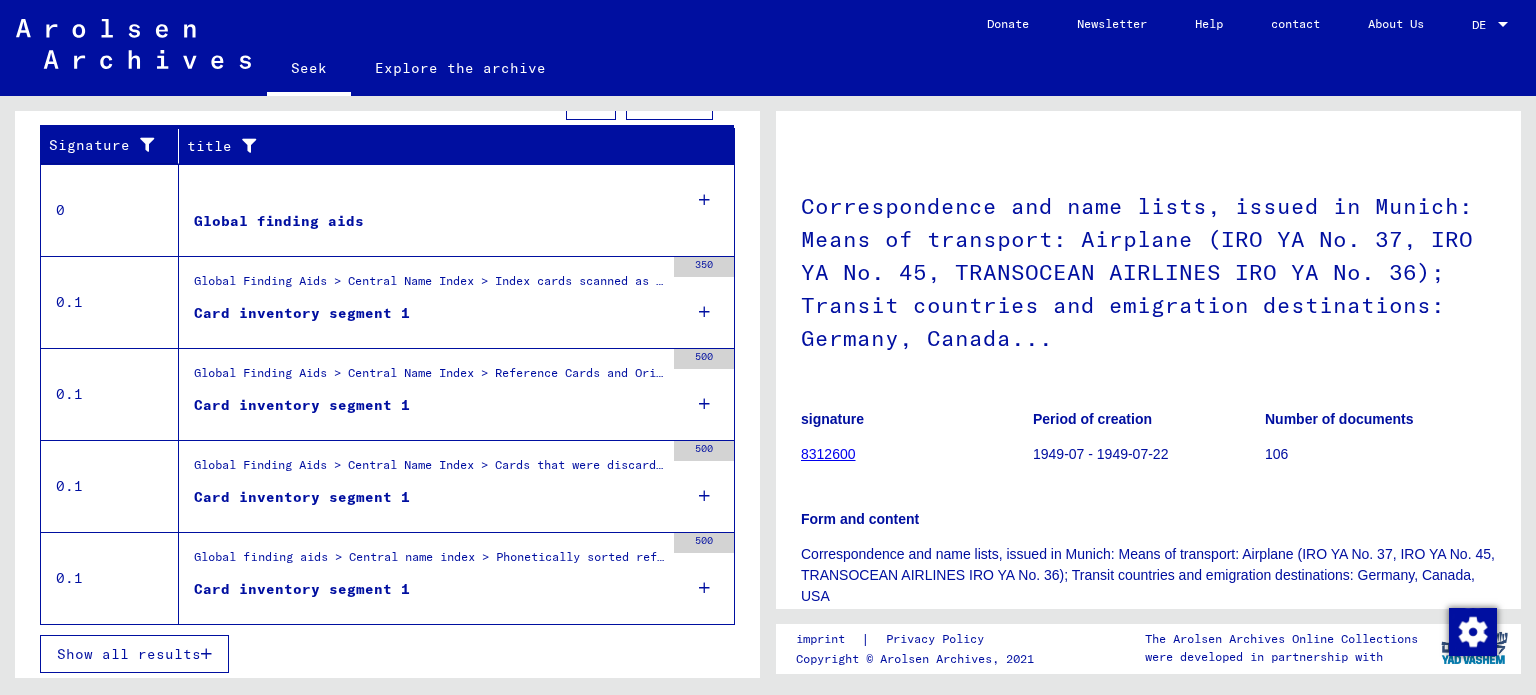 scroll, scrollTop: 0, scrollLeft: 0, axis: both 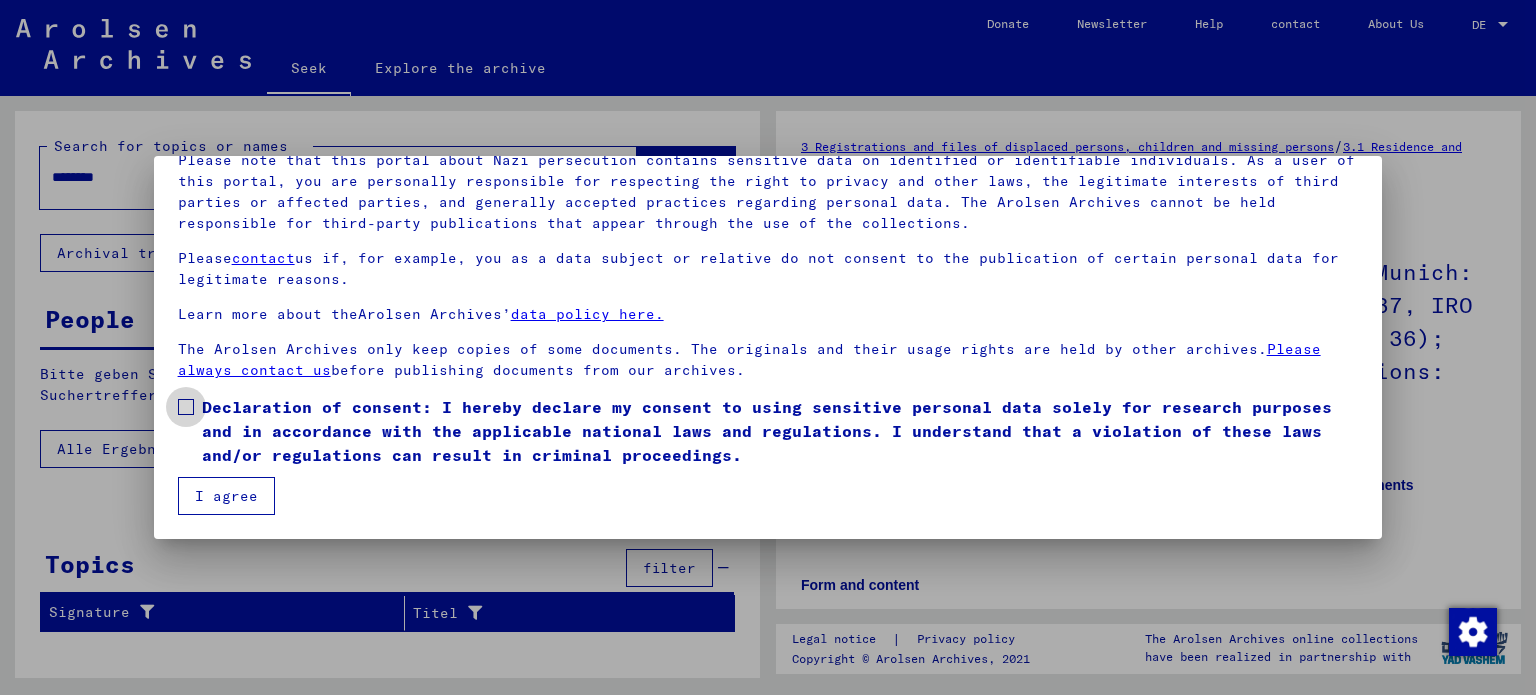click on "Declaration of consent: I hereby declare my consent to using sensitive personal data solely for research purposes and in accordance with the applicable national laws and regulations. I understand that a violation of these laws and/or regulations can result in criminal proceedings." at bounding box center [768, 431] 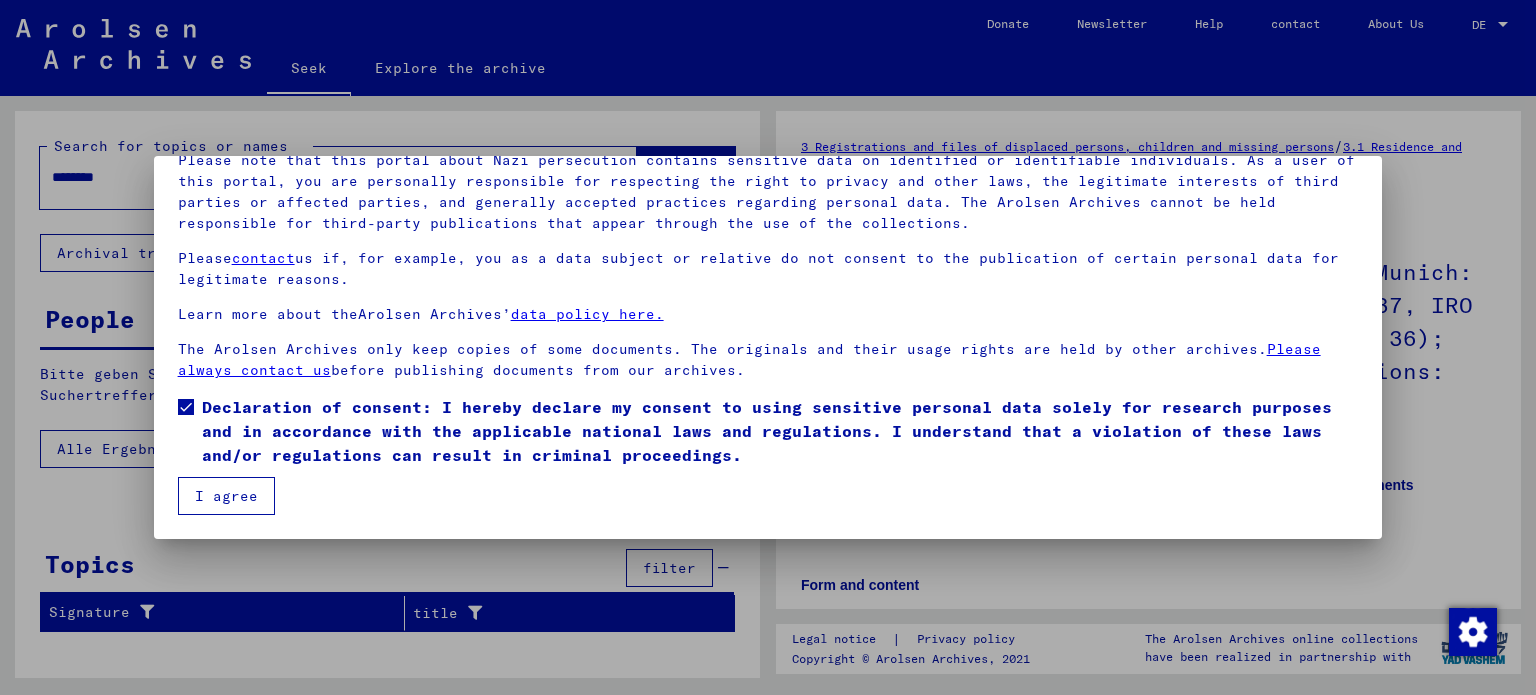 click on "I agree" at bounding box center [226, 496] 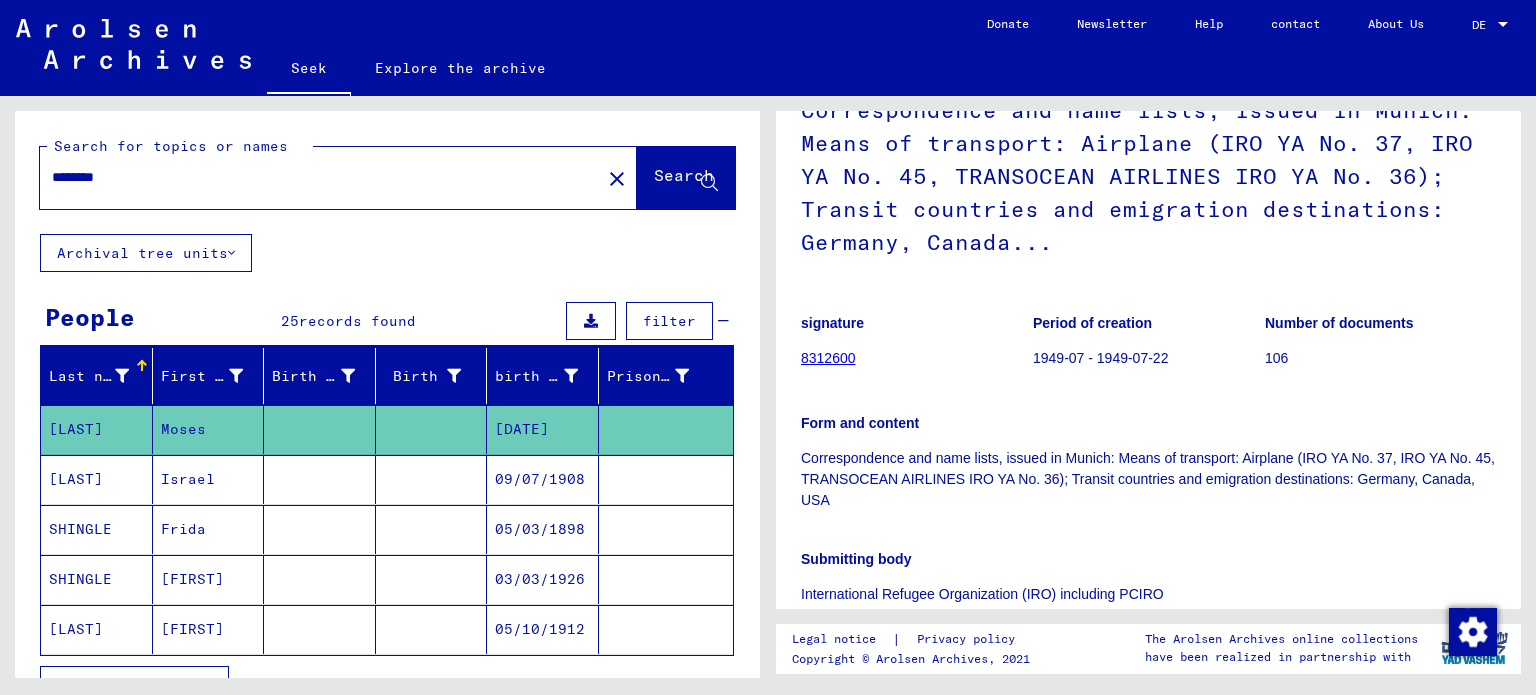 scroll, scrollTop: 300, scrollLeft: 0, axis: vertical 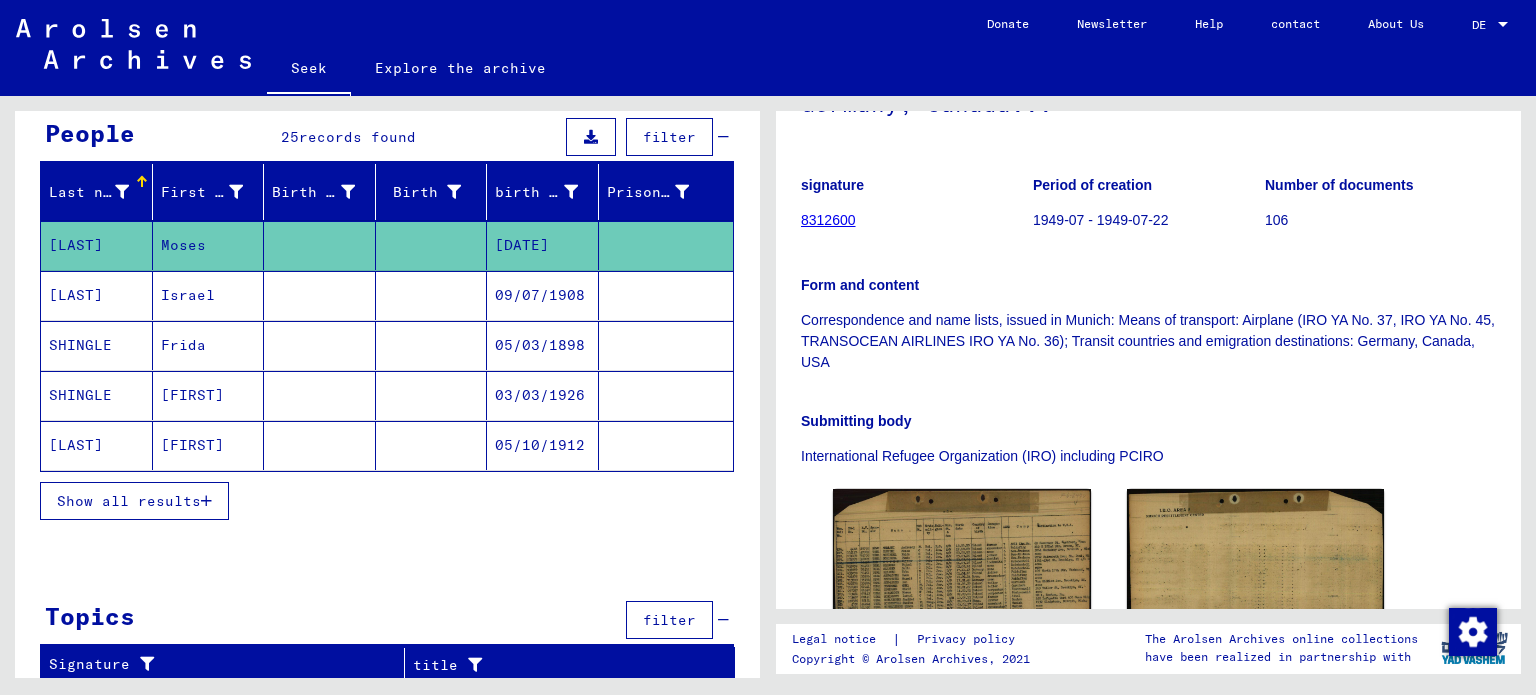 click on "Show all results" at bounding box center [129, 501] 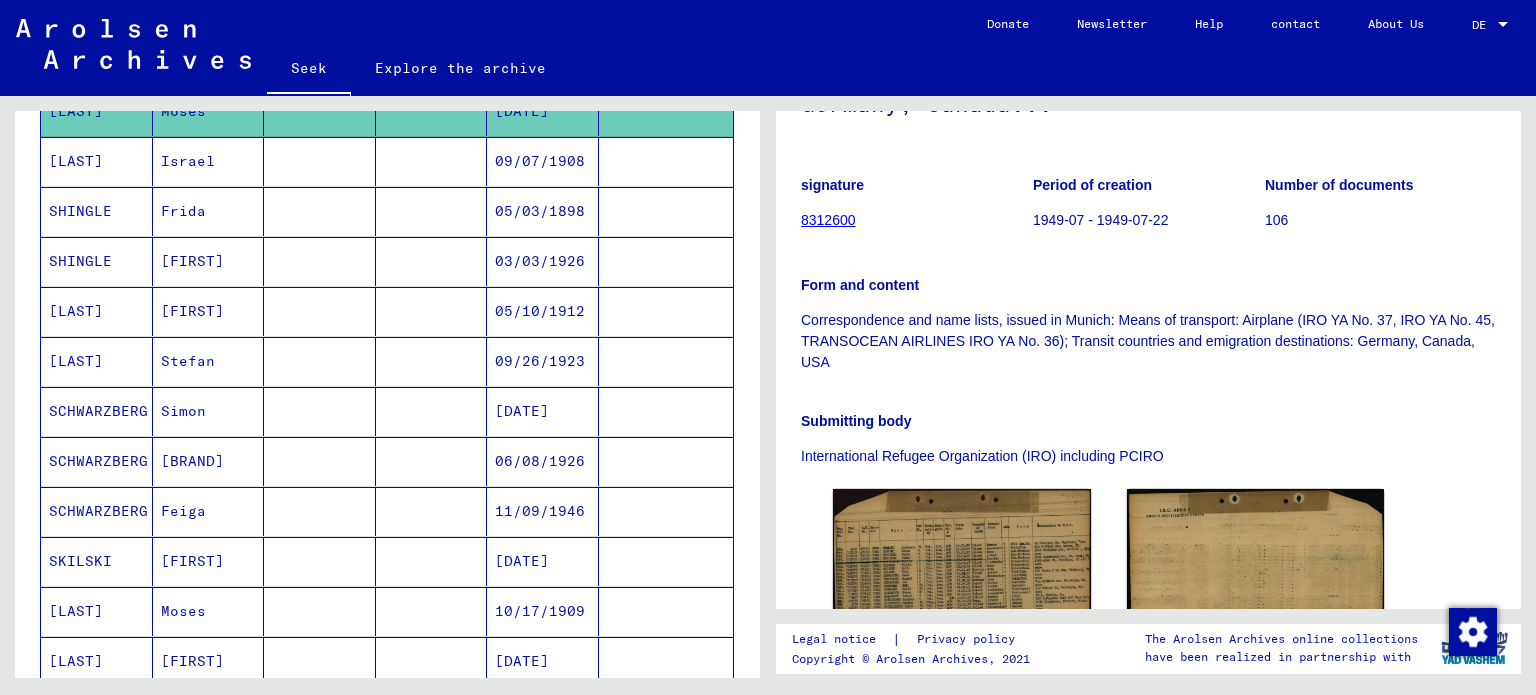 scroll, scrollTop: 484, scrollLeft: 0, axis: vertical 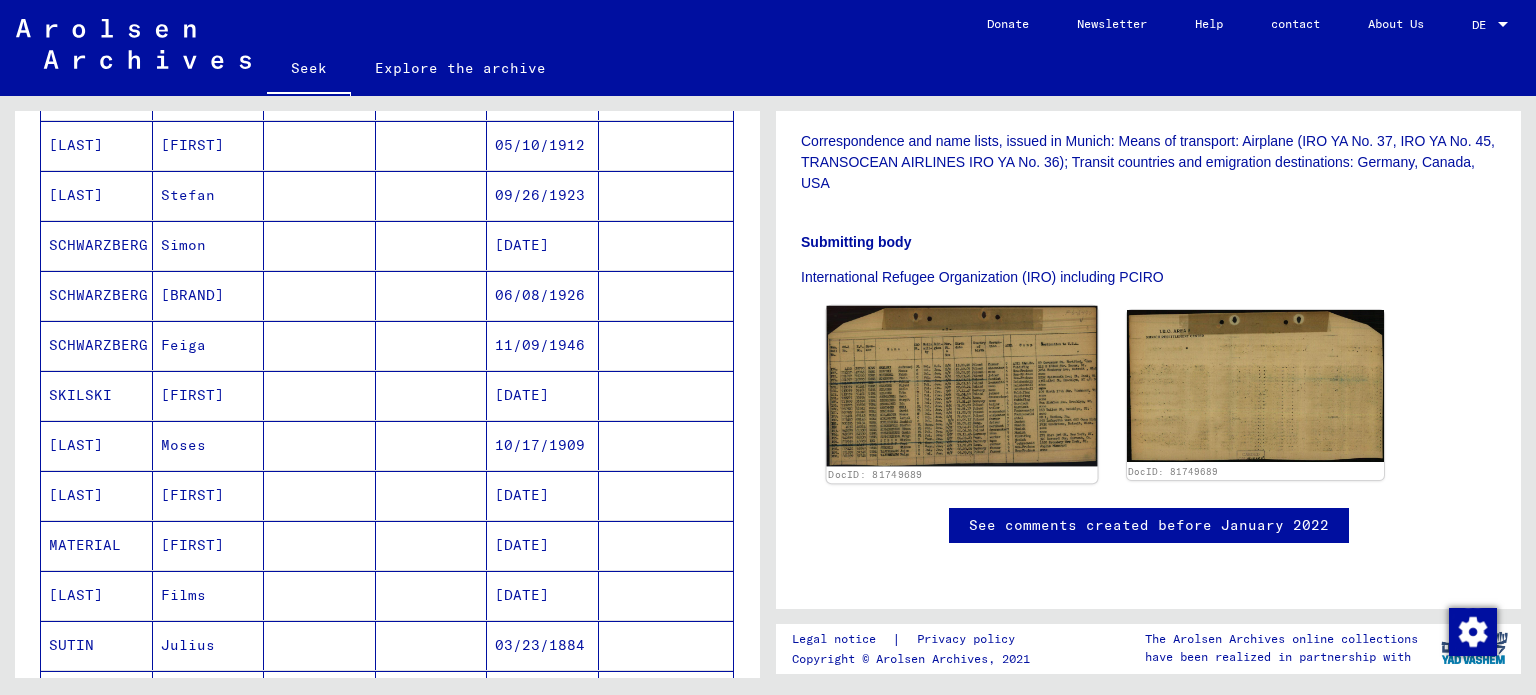 click 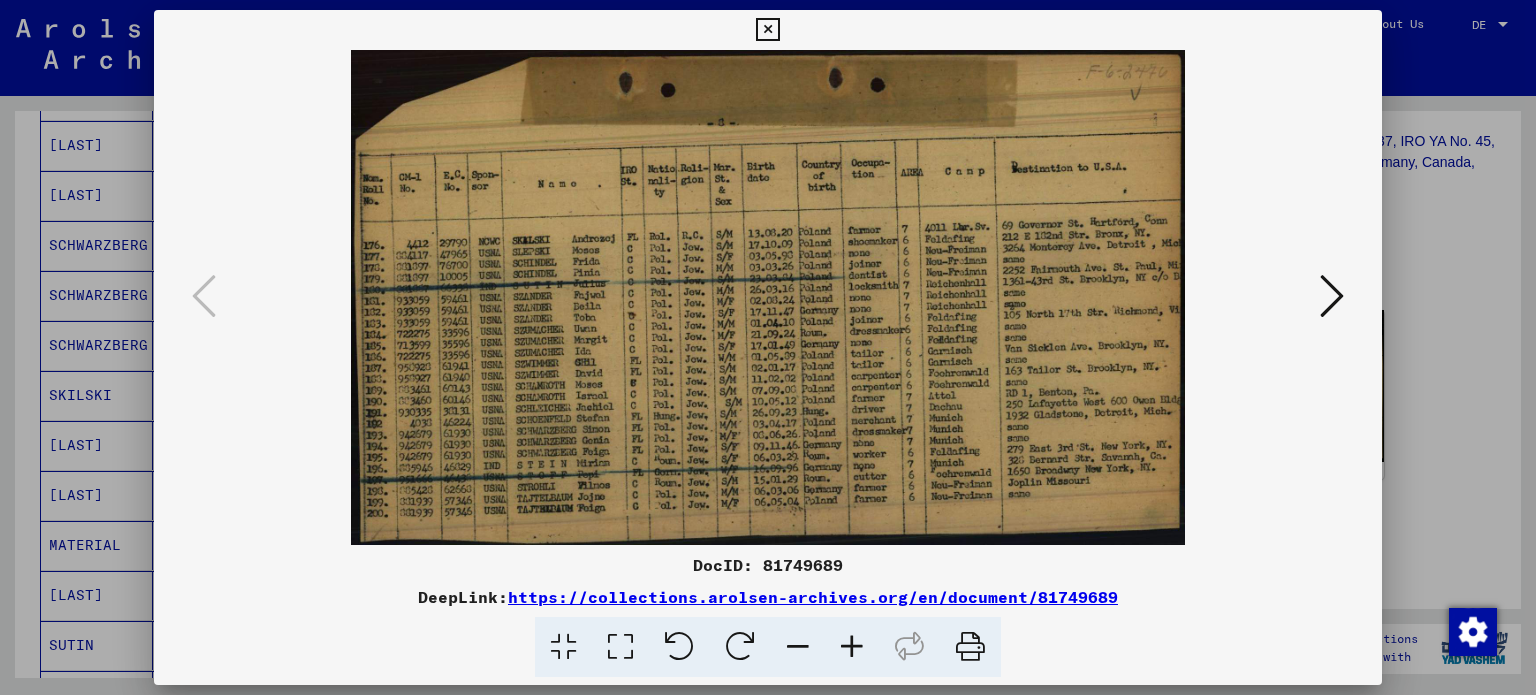 click at bounding box center [768, 347] 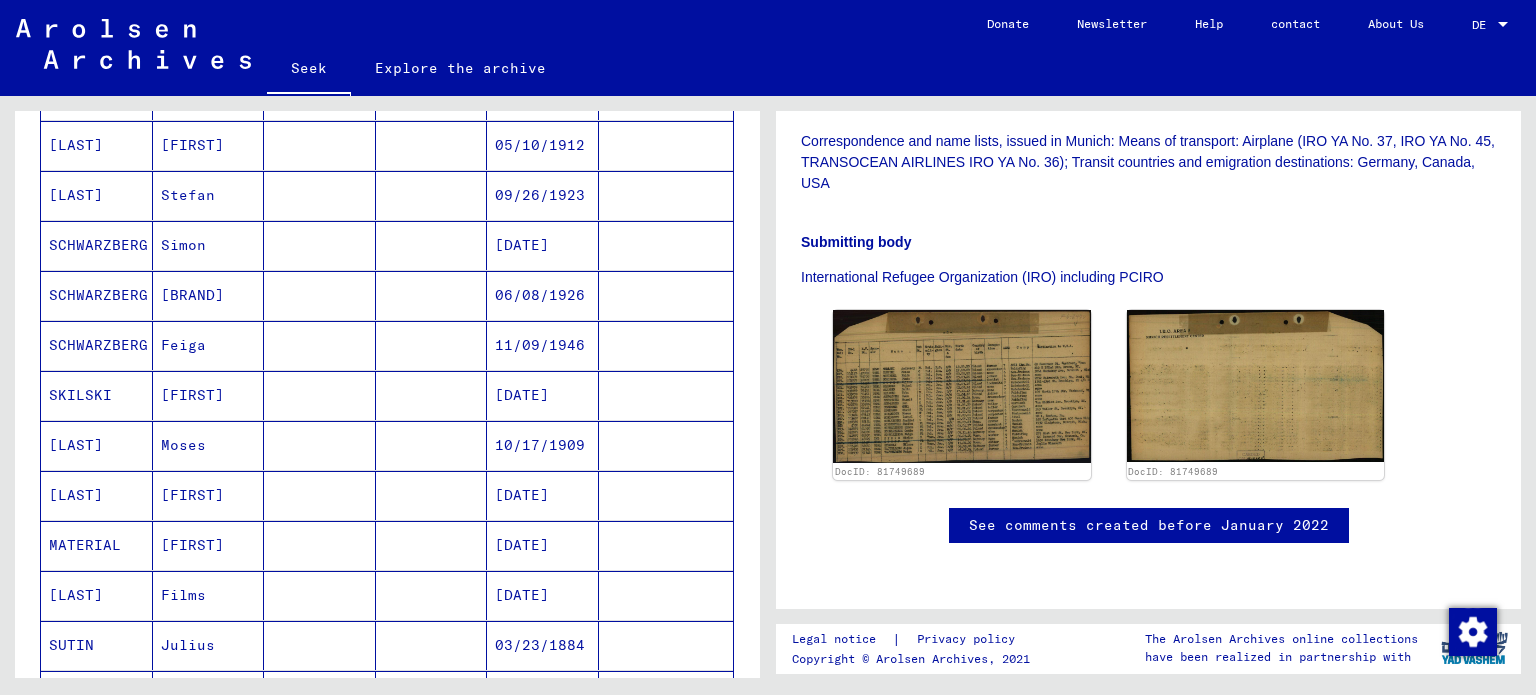 scroll, scrollTop: 306, scrollLeft: 0, axis: vertical 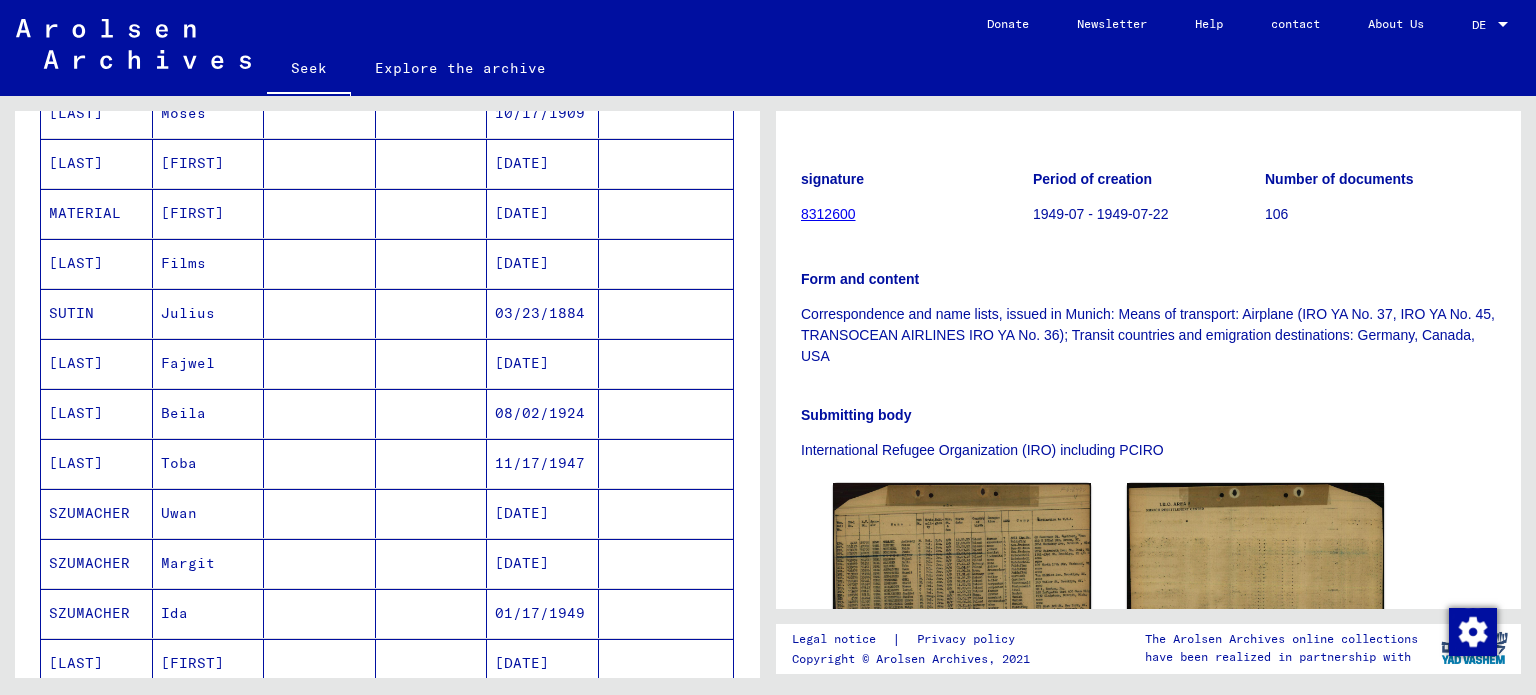 click on "[LAST]" at bounding box center (97, 313) 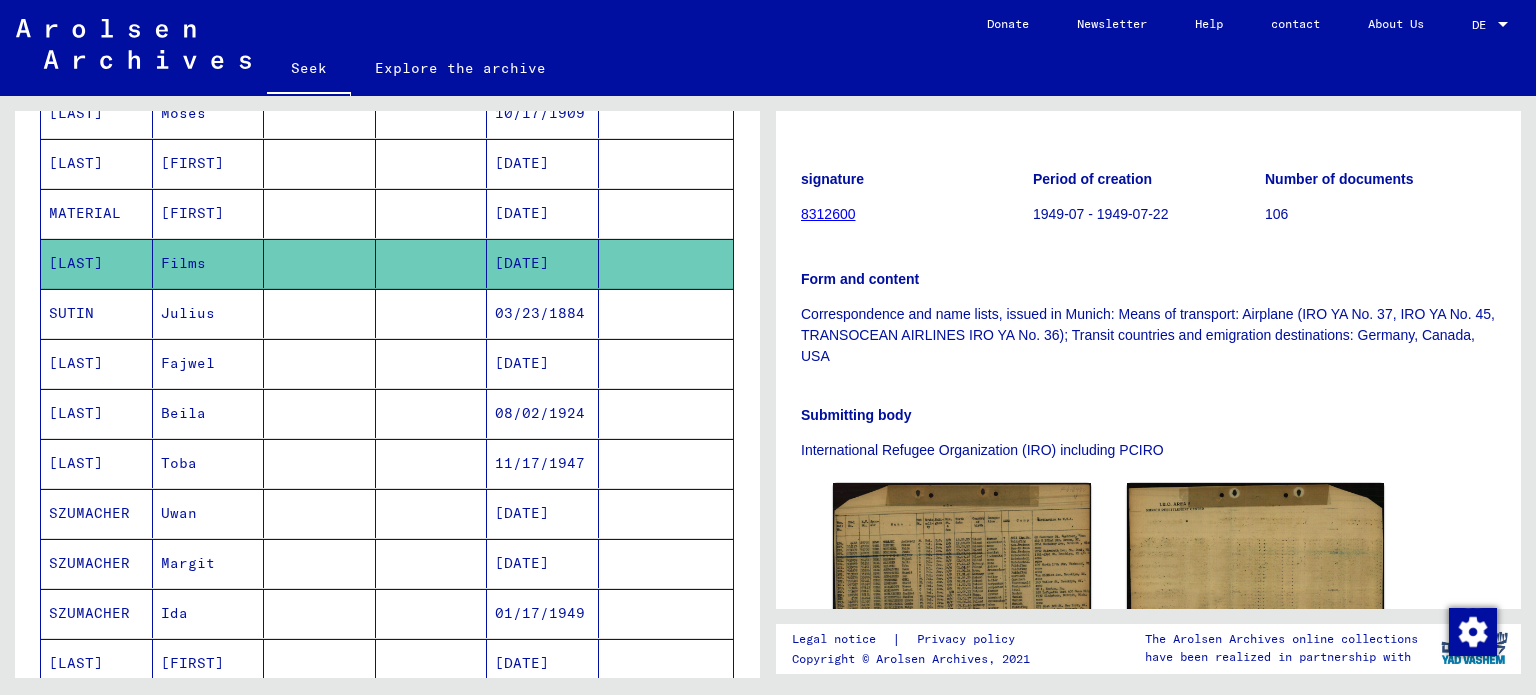 click on "[LAST]" 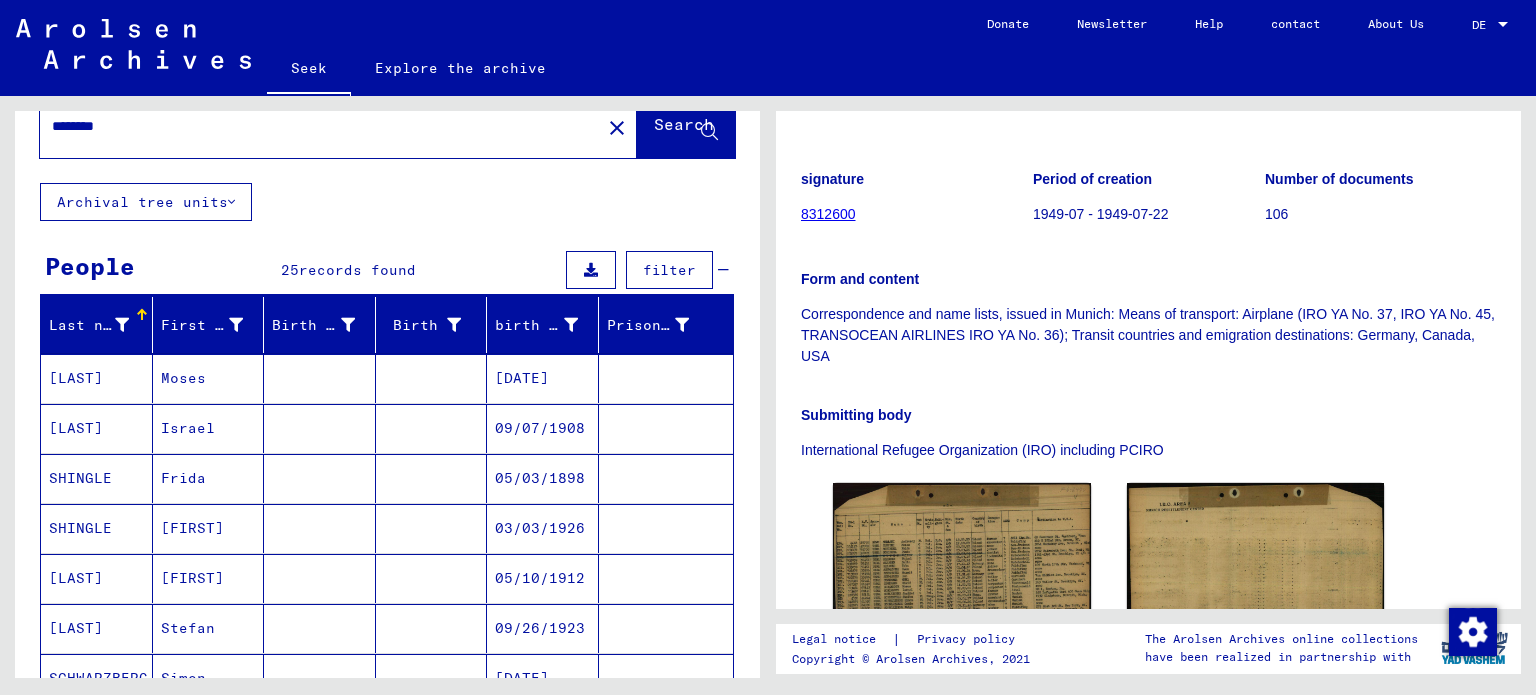 scroll, scrollTop: 0, scrollLeft: 0, axis: both 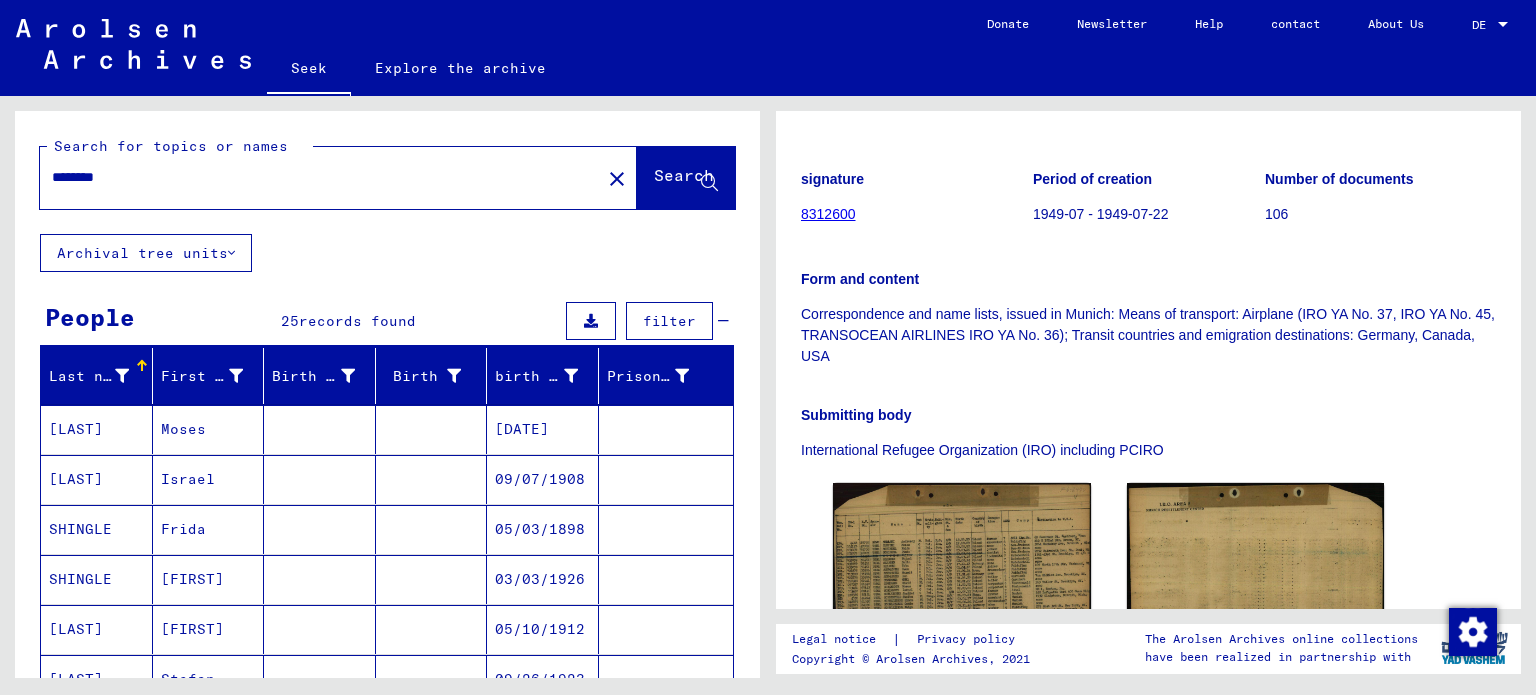 click on "********" at bounding box center (320, 177) 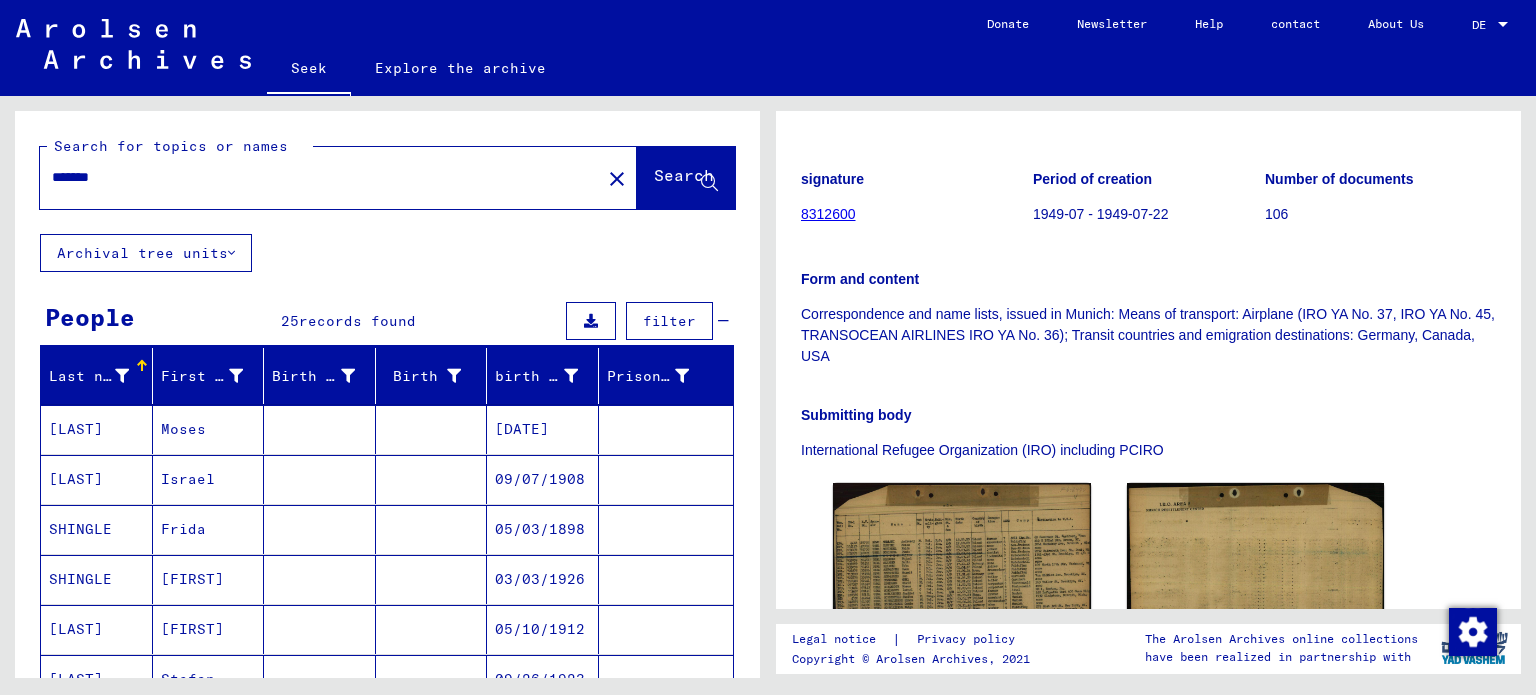scroll, scrollTop: 0, scrollLeft: 0, axis: both 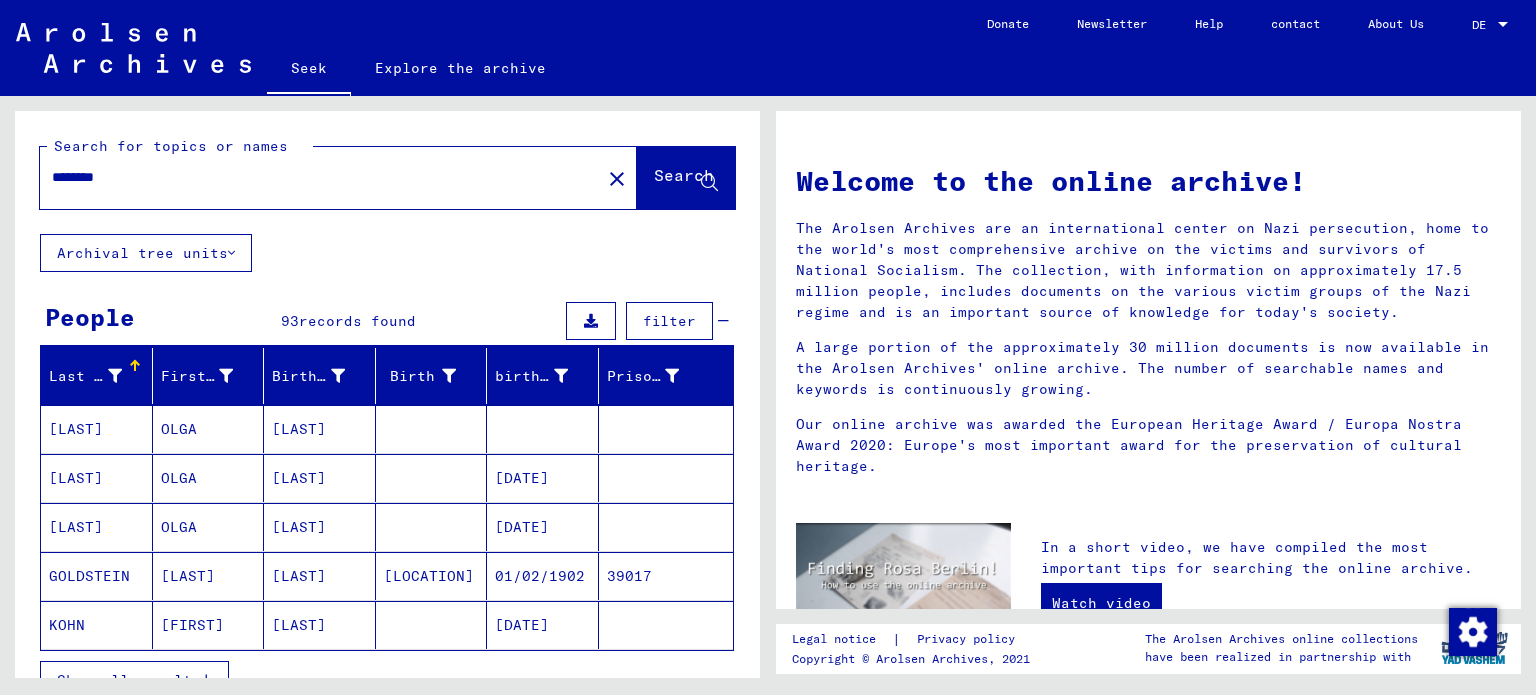 paste on "*****" 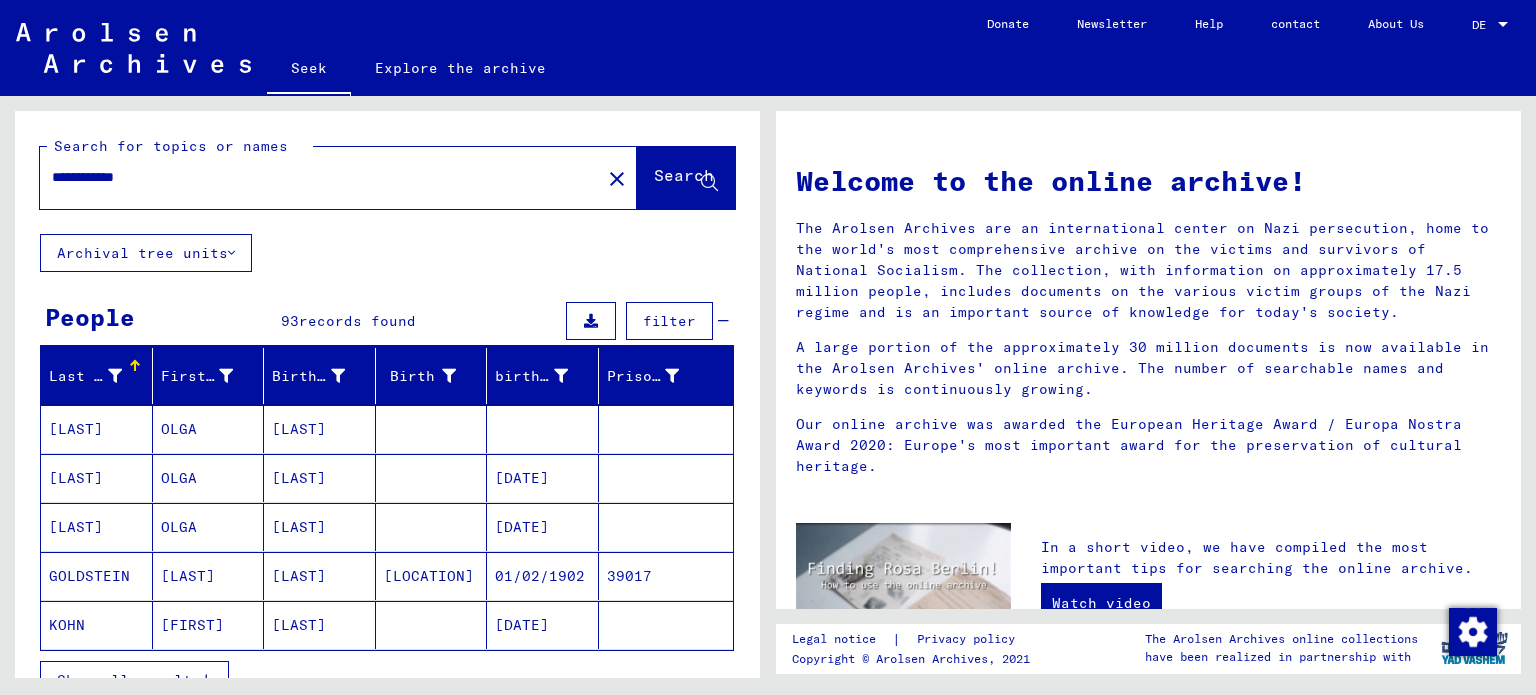 type on "**********" 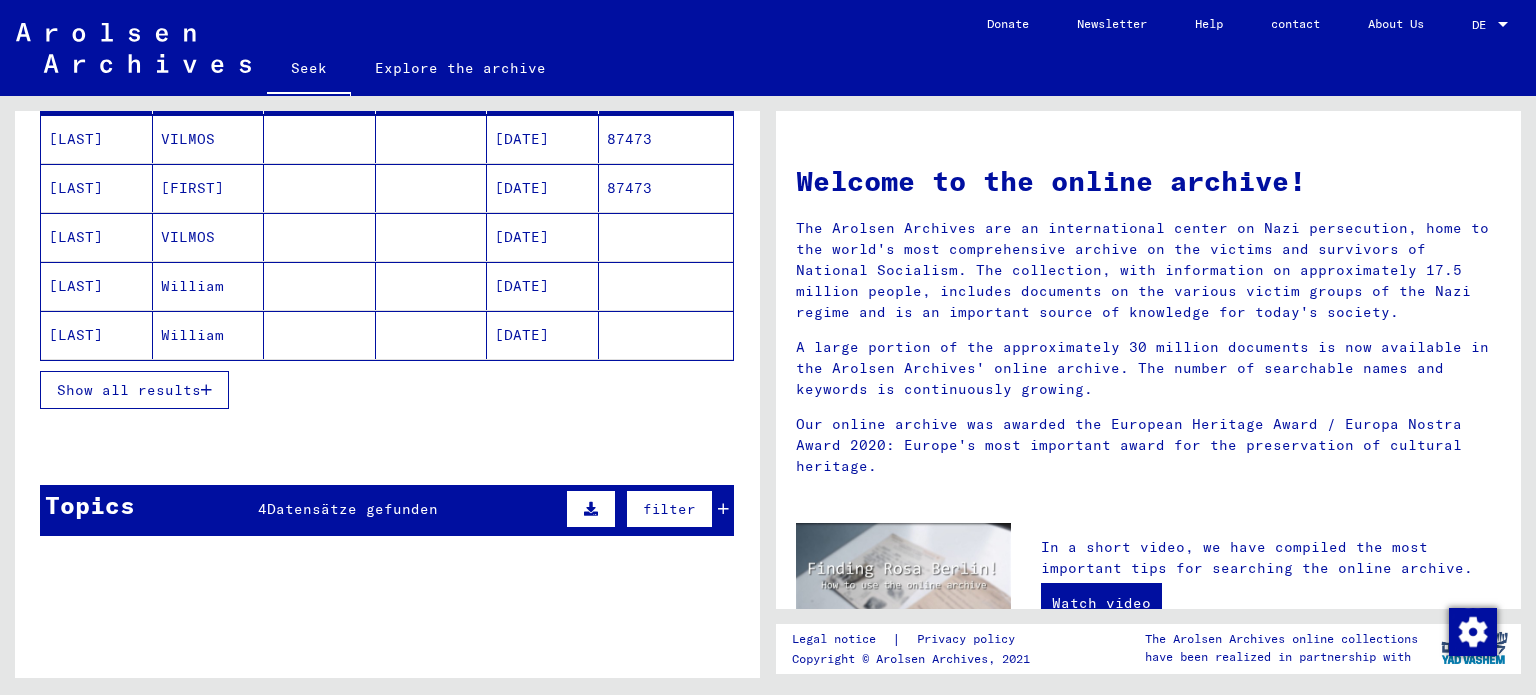 scroll, scrollTop: 300, scrollLeft: 0, axis: vertical 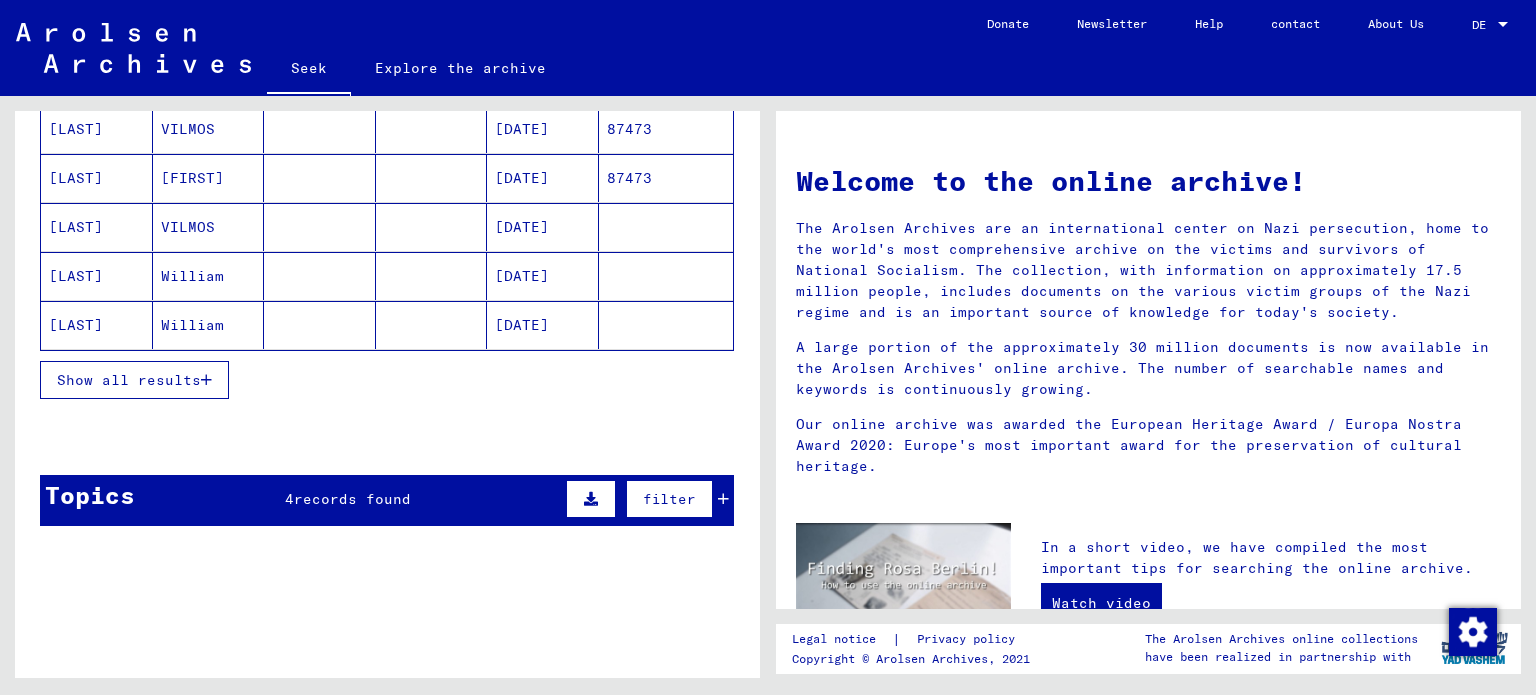 click on "Show all results" at bounding box center (134, 380) 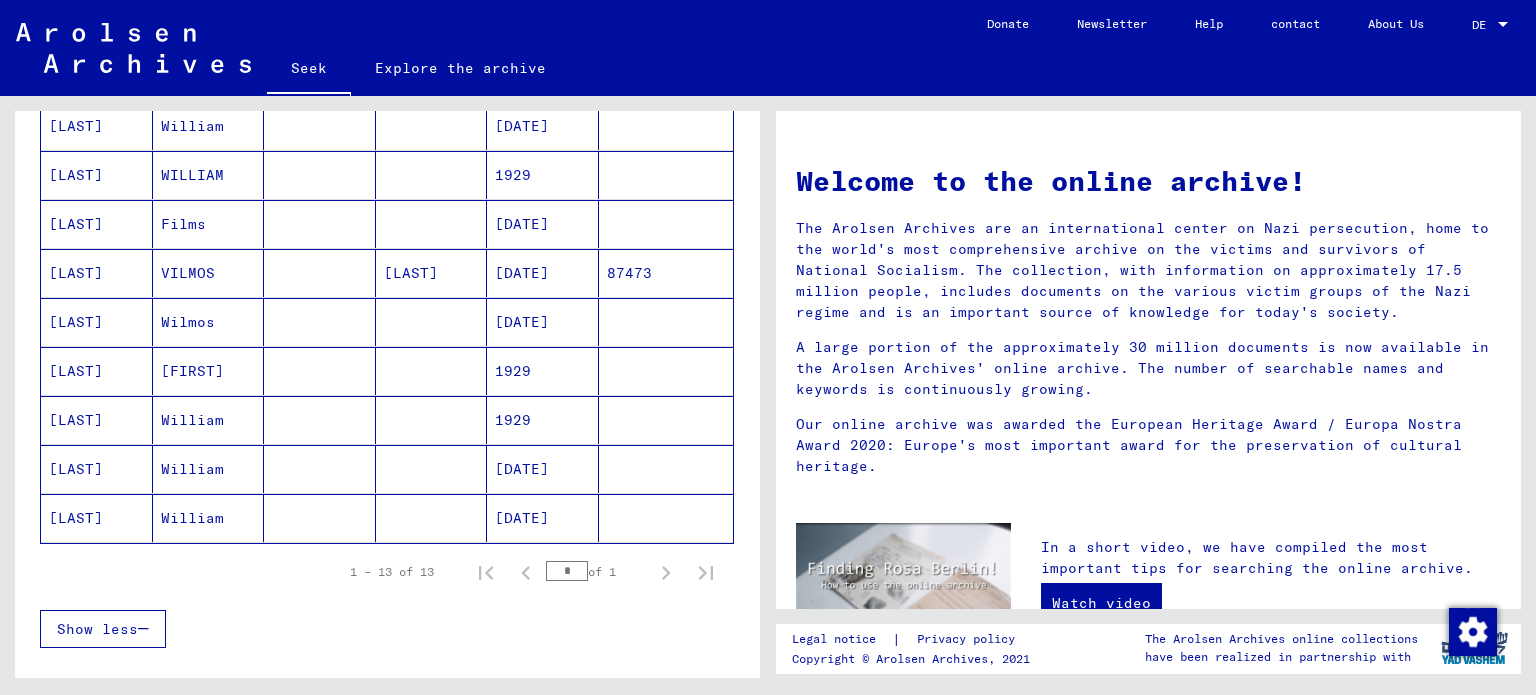 scroll, scrollTop: 400, scrollLeft: 0, axis: vertical 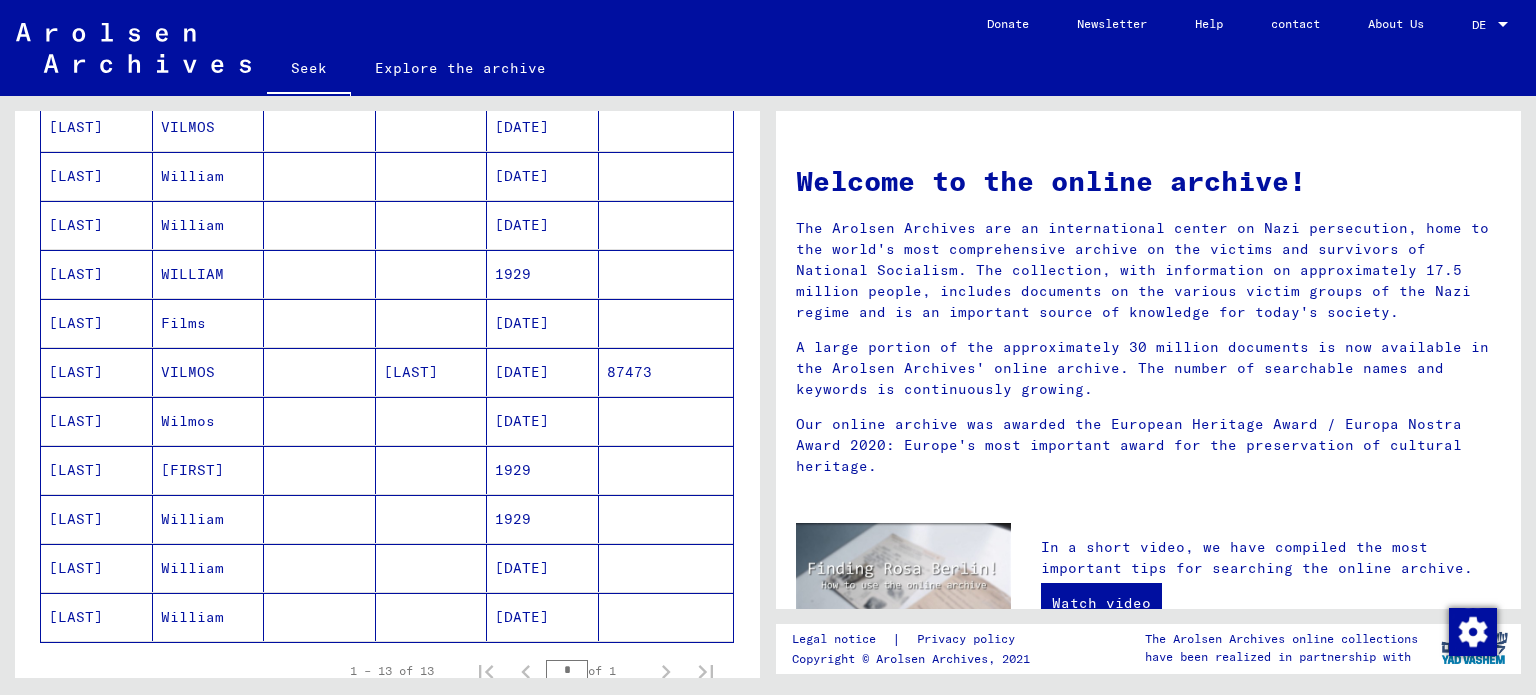 click on "[DATE]" 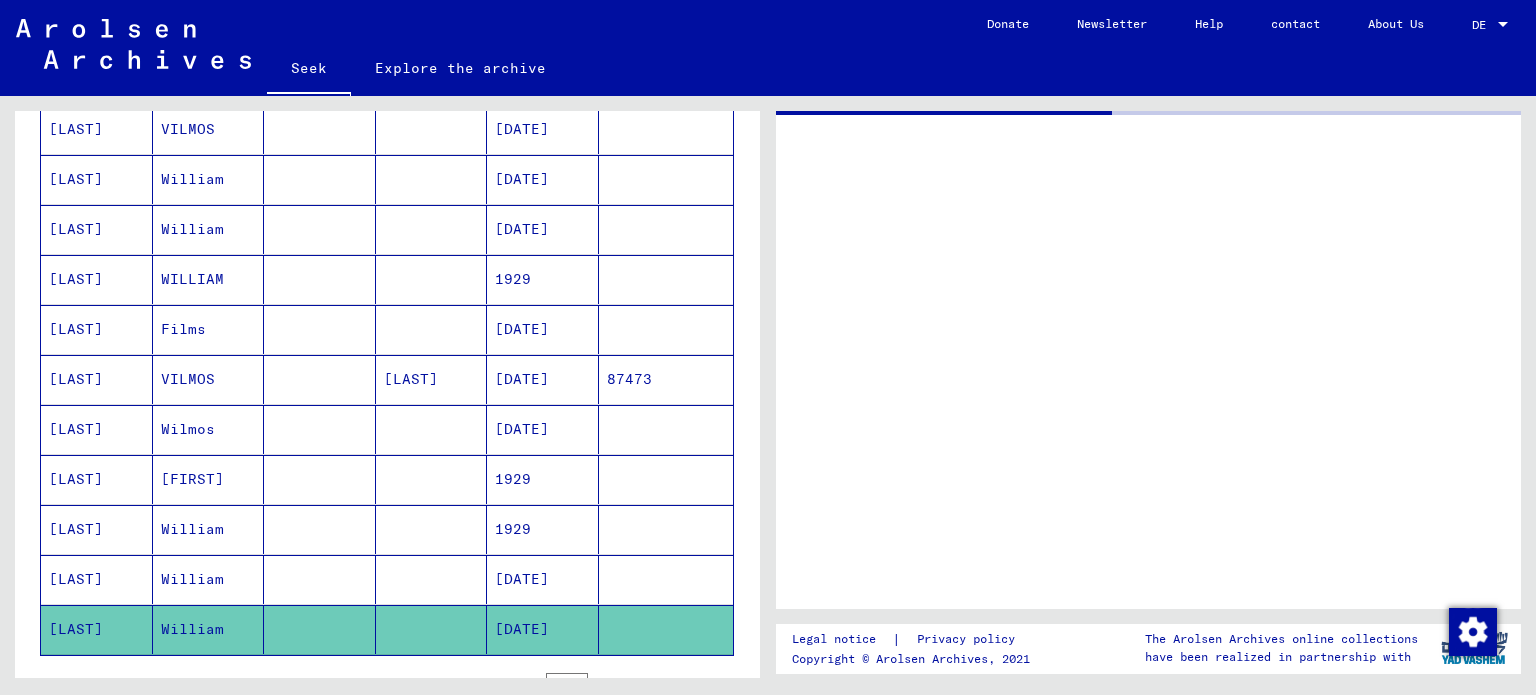 scroll, scrollTop: 402, scrollLeft: 0, axis: vertical 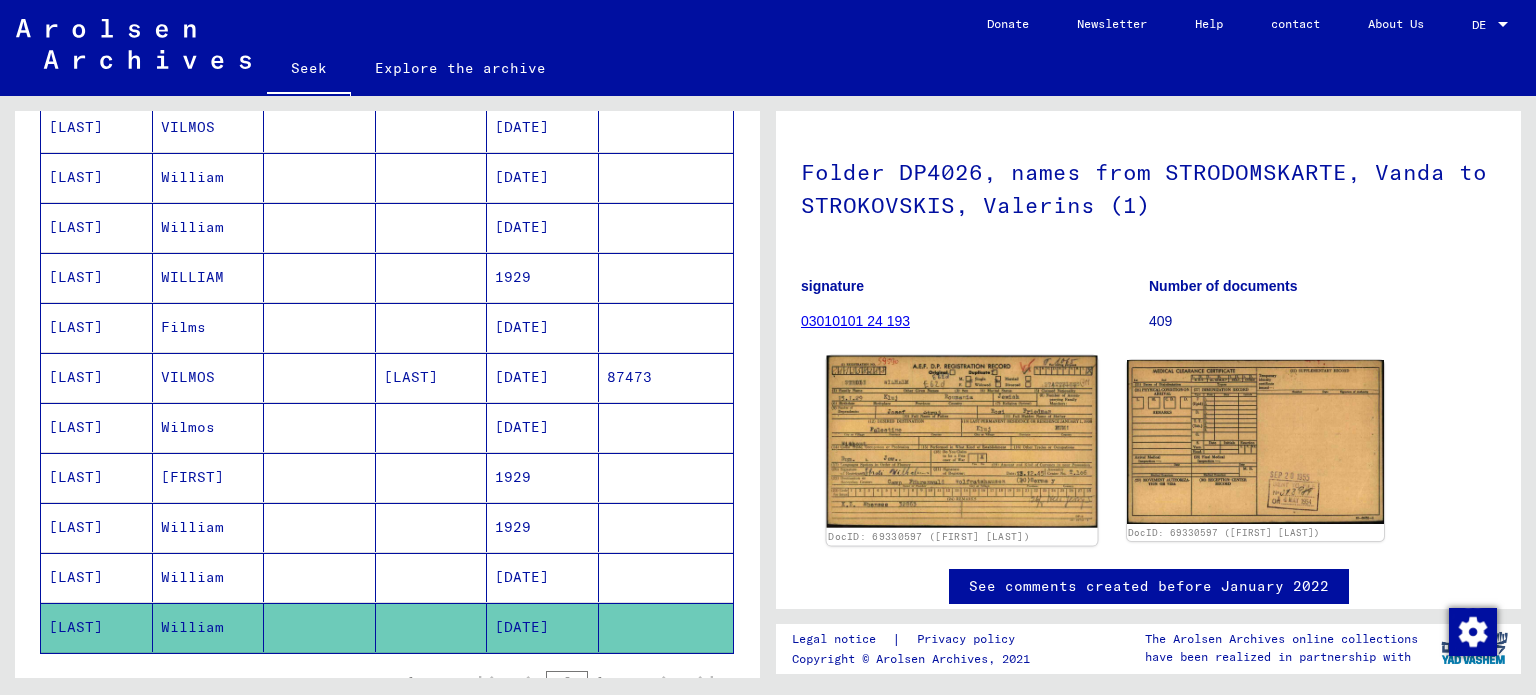 click 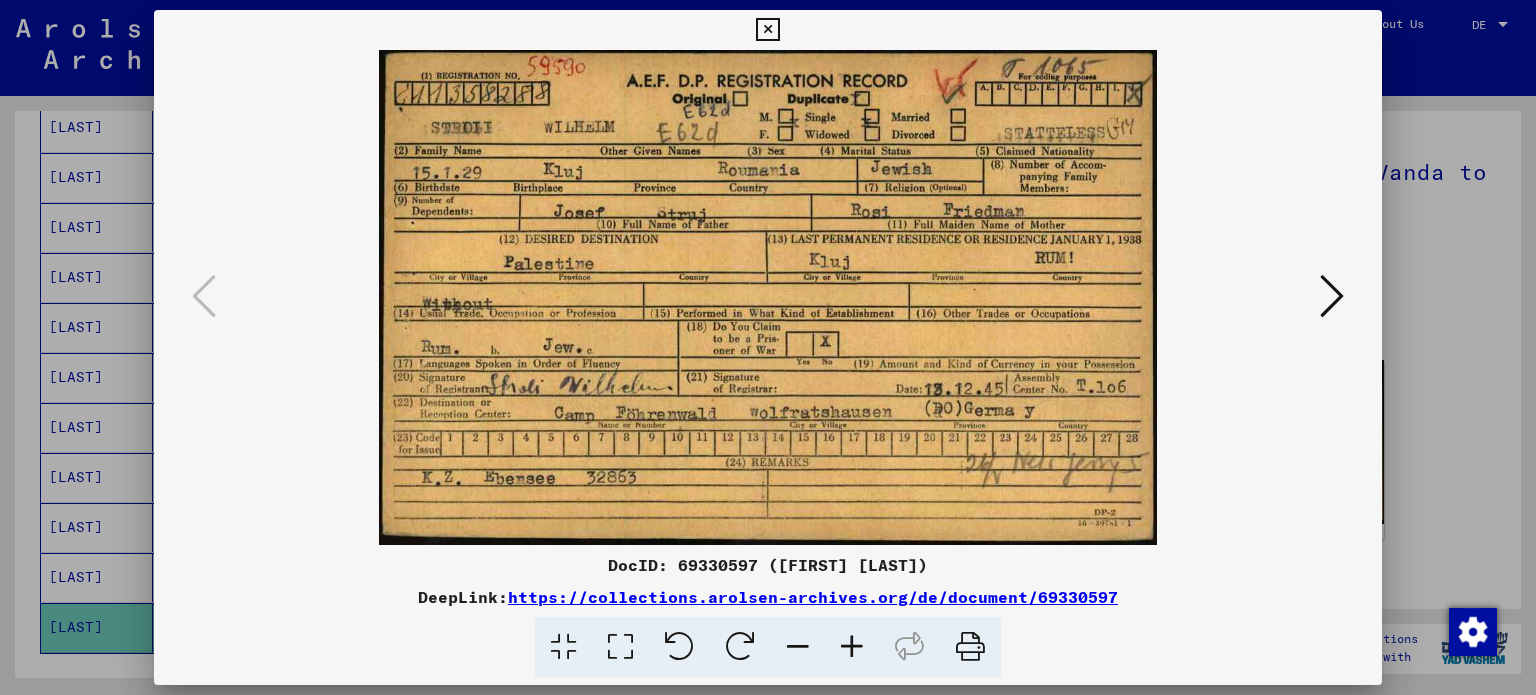 click at bounding box center [768, 347] 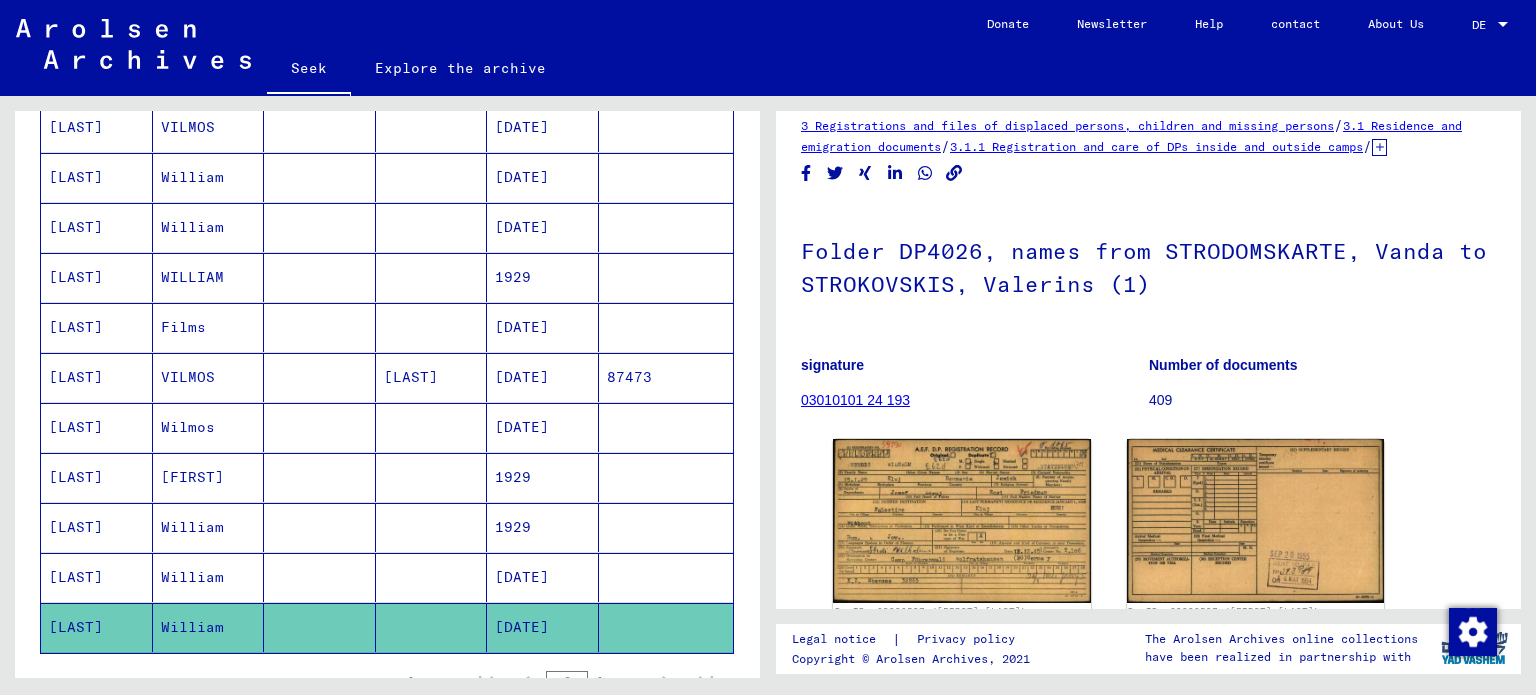 scroll, scrollTop: 0, scrollLeft: 0, axis: both 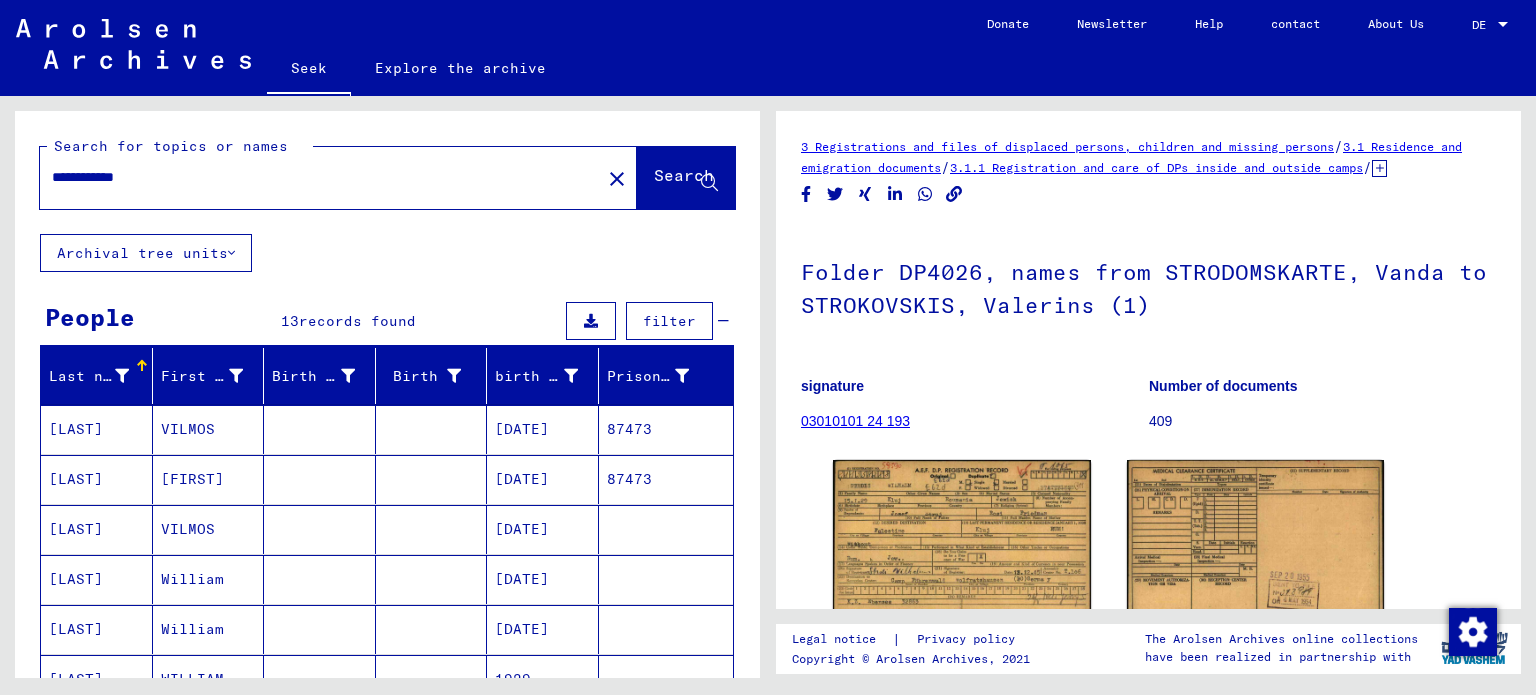 click on "**********" at bounding box center (320, 177) 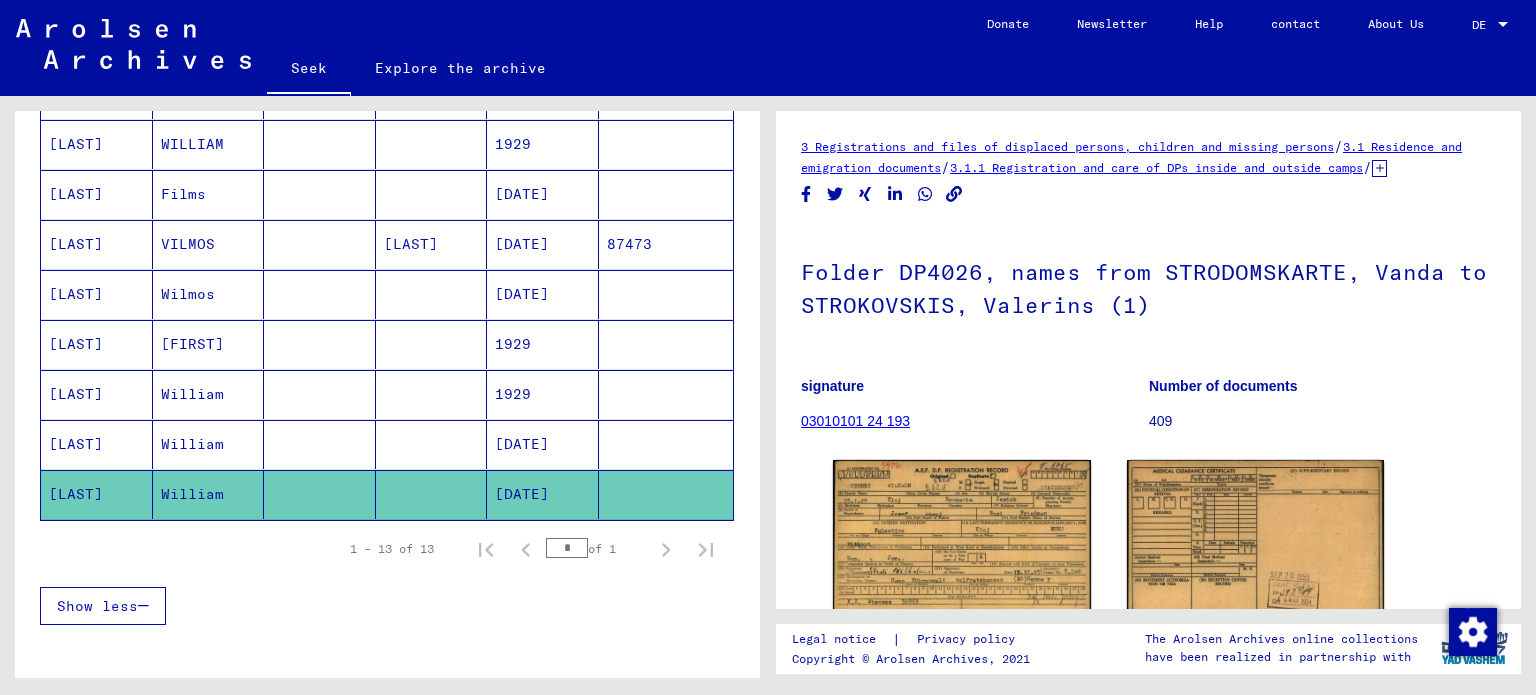 scroll, scrollTop: 800, scrollLeft: 0, axis: vertical 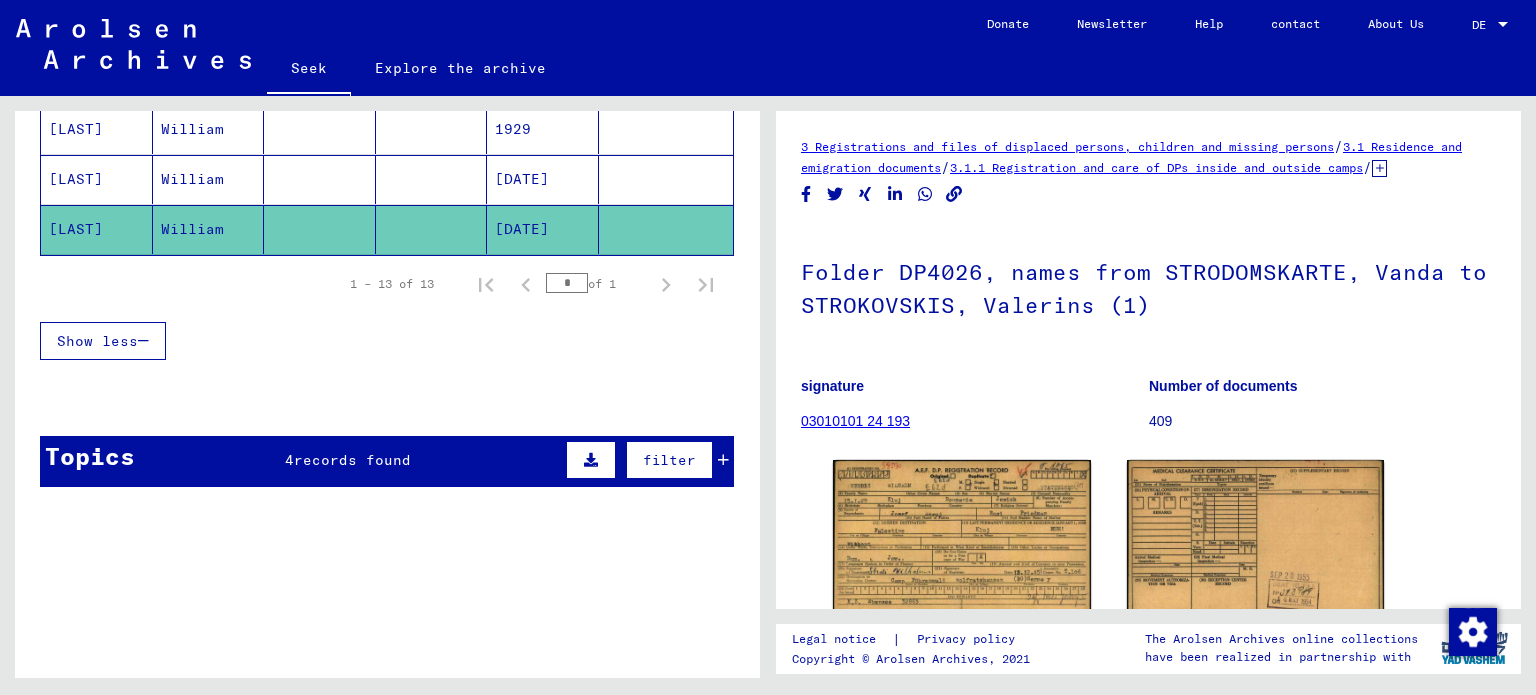 click on "records found" at bounding box center (352, 460) 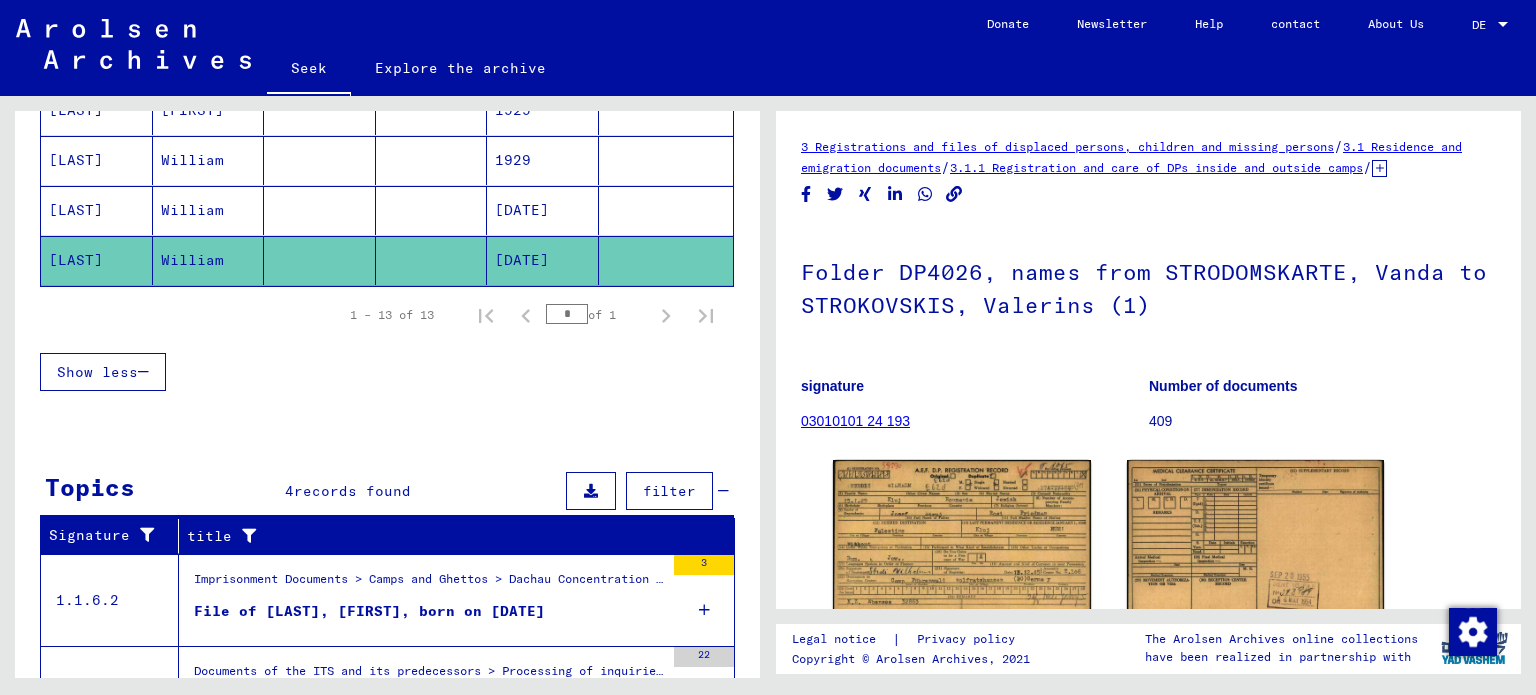 scroll, scrollTop: 361, scrollLeft: 0, axis: vertical 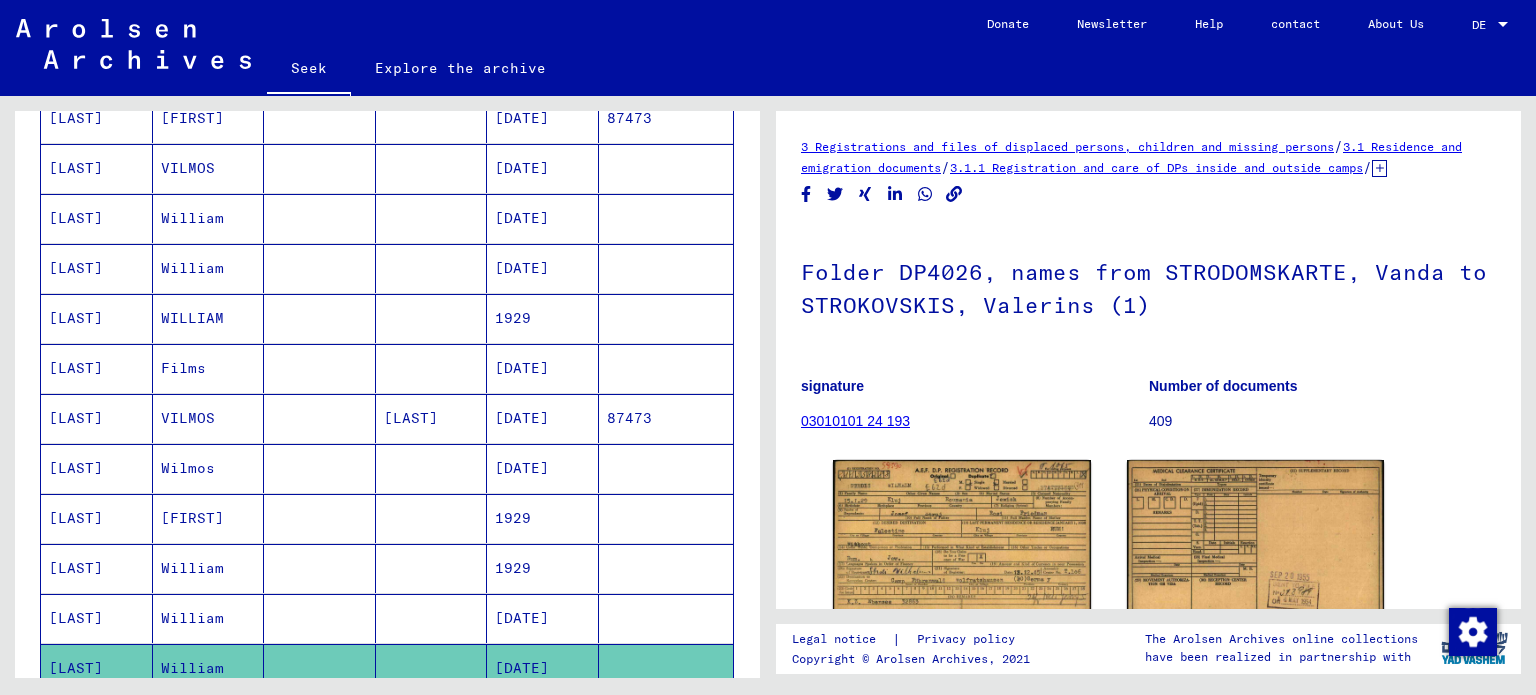 click at bounding box center (432, 418) 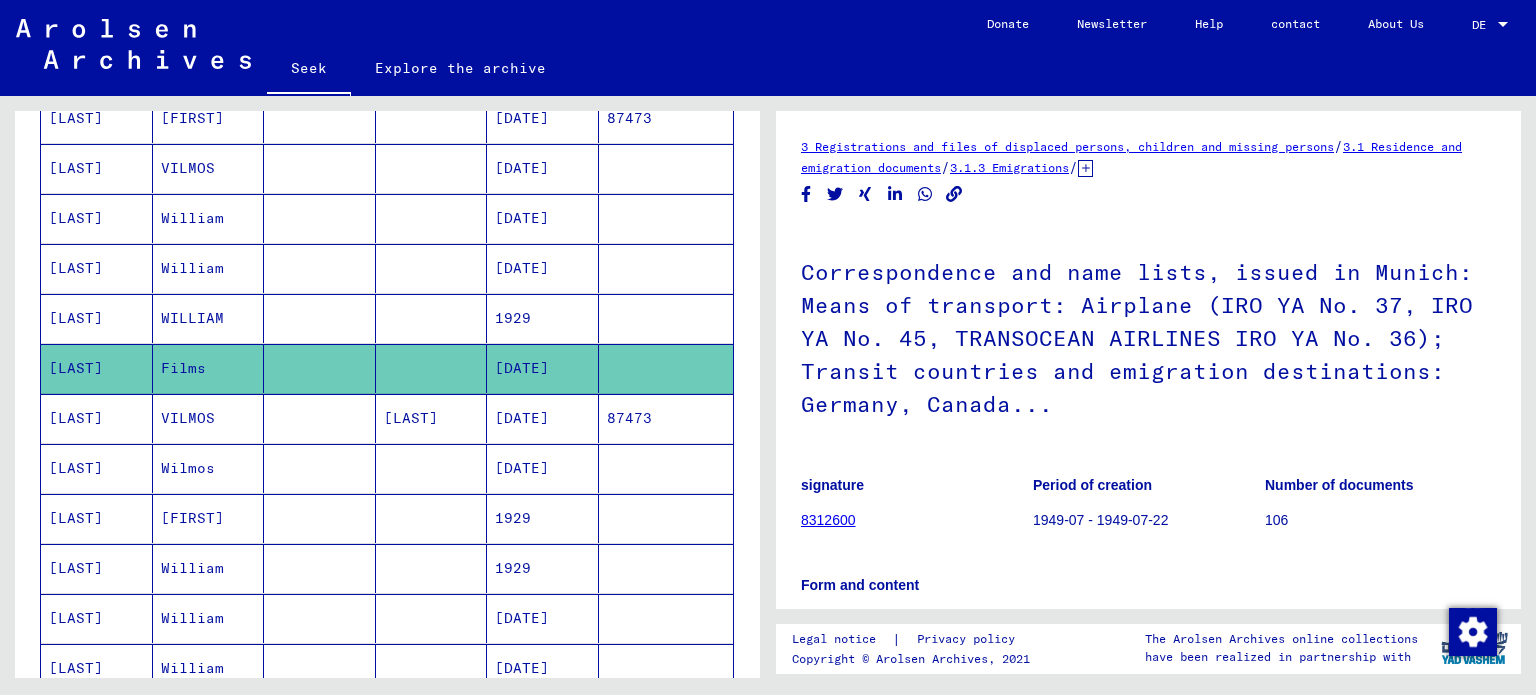 click on "Correspondence and name lists, issued in Munich: Means of transport: Airplane (IRO YA No. 37, IRO YA No. 45, TRANSOCEAN AIRLINES IRO YA No. 36); Transit countries and emigration destinations: Germany, Canada..." 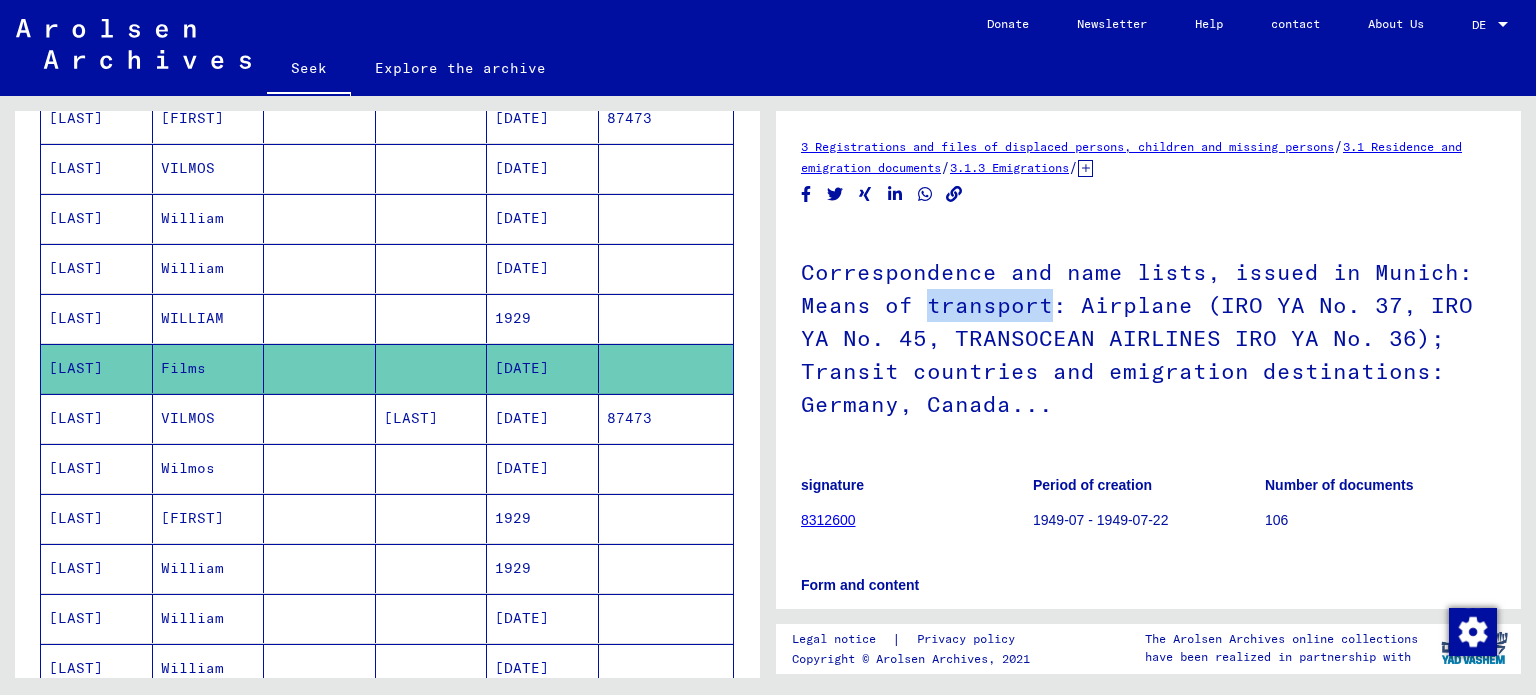 click on "Correspondence and name lists, issued in Munich: Means of transport: Airplane (IRO YA No. 37, IRO YA No. 45, TRANSOCEAN AIRLINES IRO YA No. 36); Transit countries and emigration destinations: Germany, Canada..." 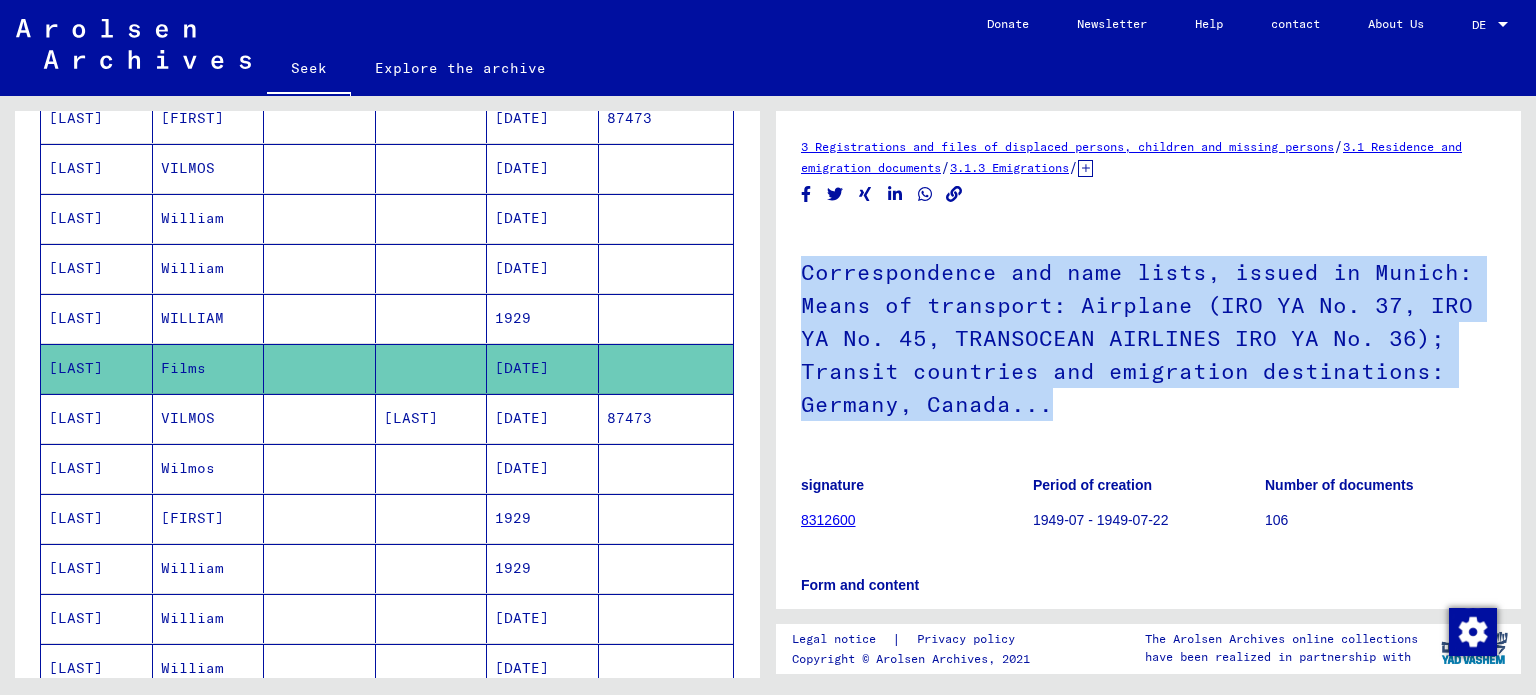 click on "Correspondence and name lists, issued in Munich: Means of transport: Airplane (IRO YA No. 37, IRO YA No. 45, TRANSOCEAN AIRLINES IRO YA No. 36); Transit countries and emigration destinations: Germany, Canada..." 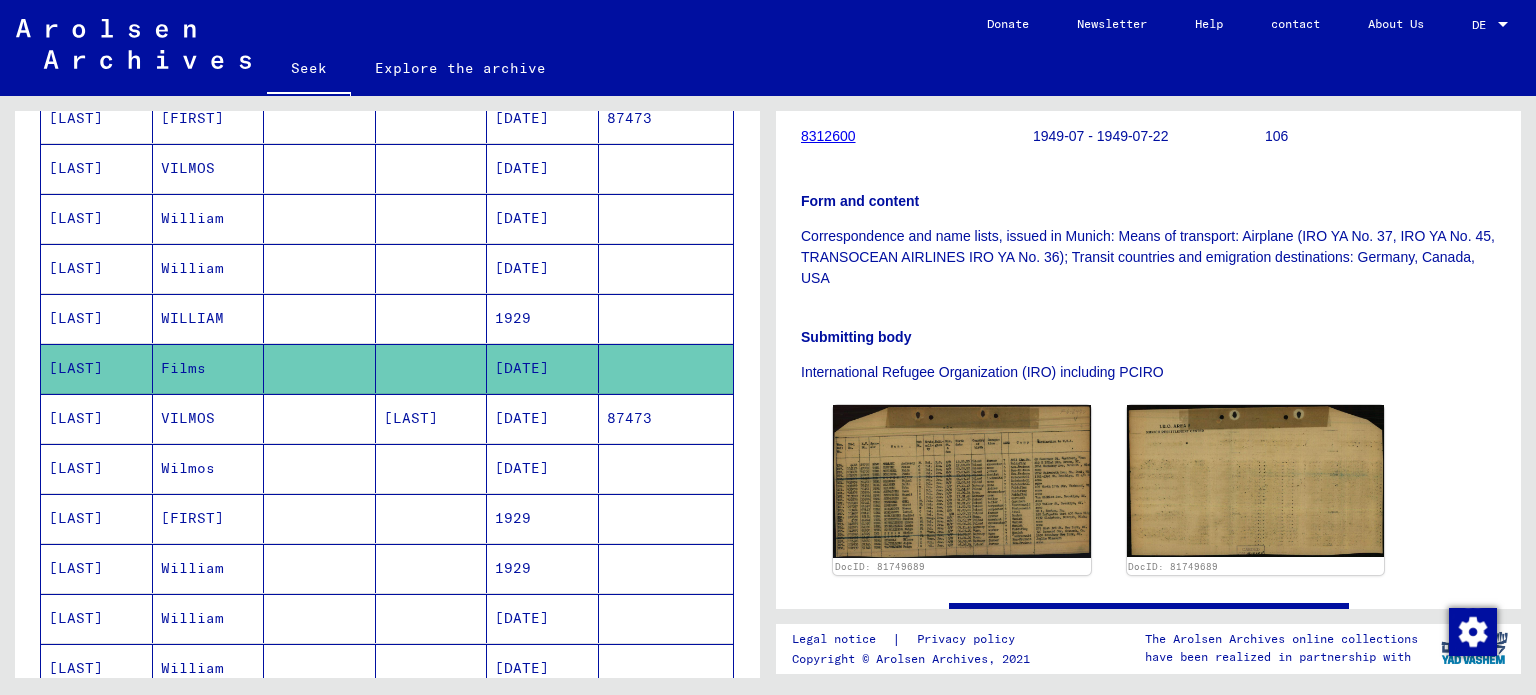 scroll, scrollTop: 506, scrollLeft: 0, axis: vertical 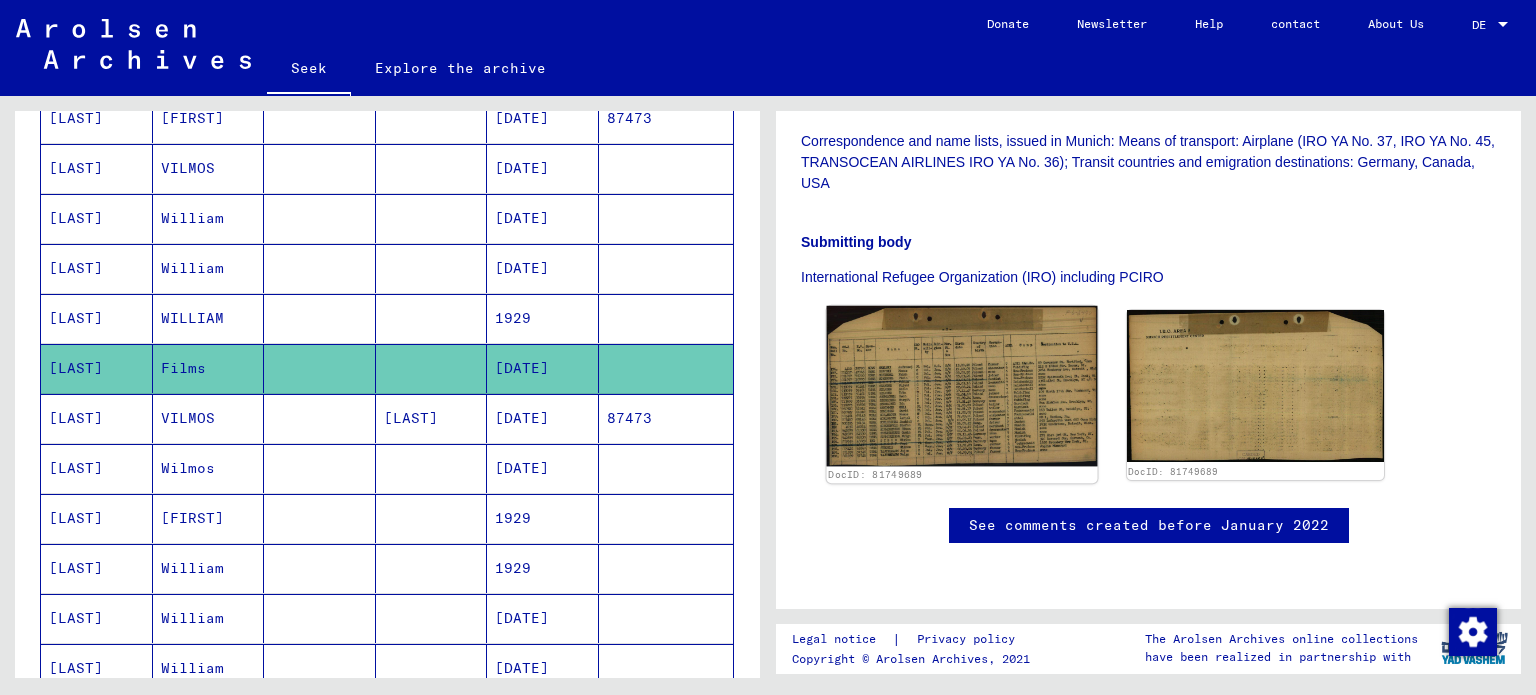 click 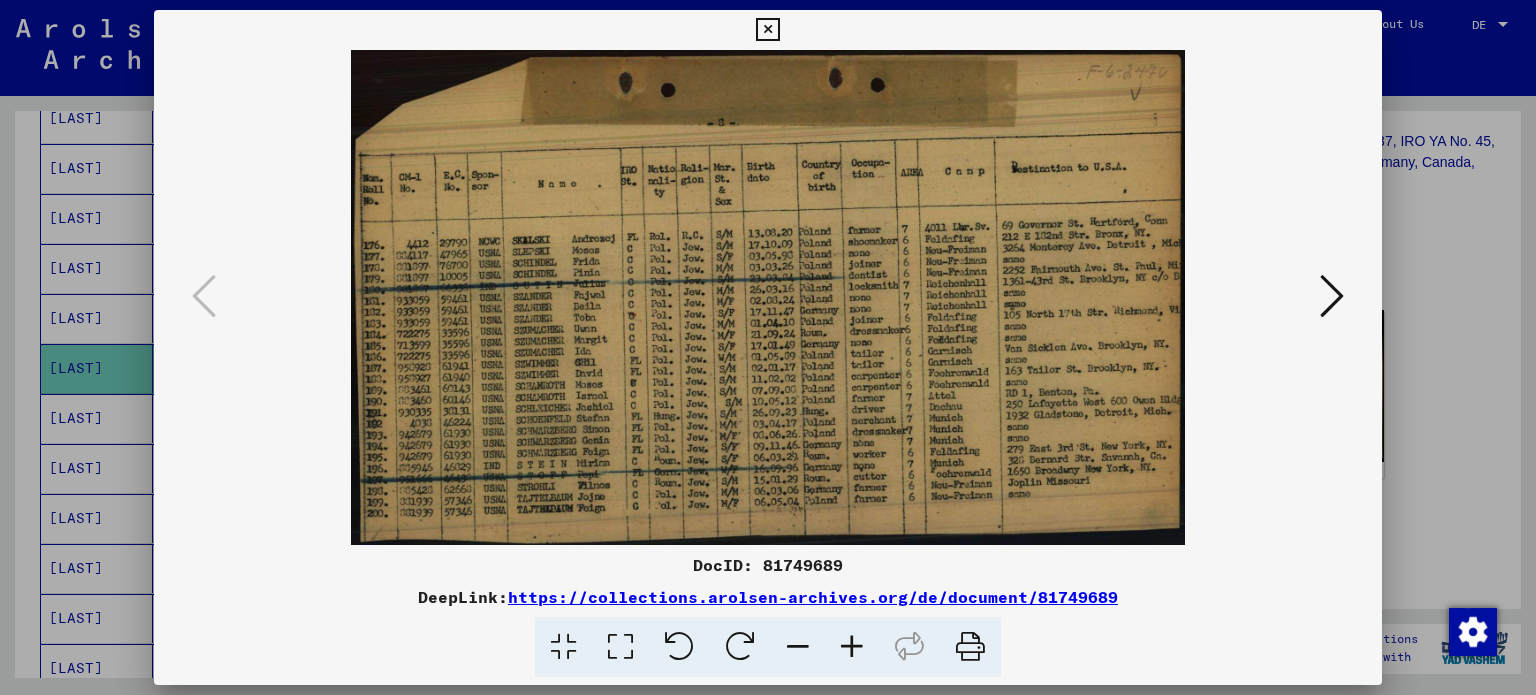 click at bounding box center [768, 347] 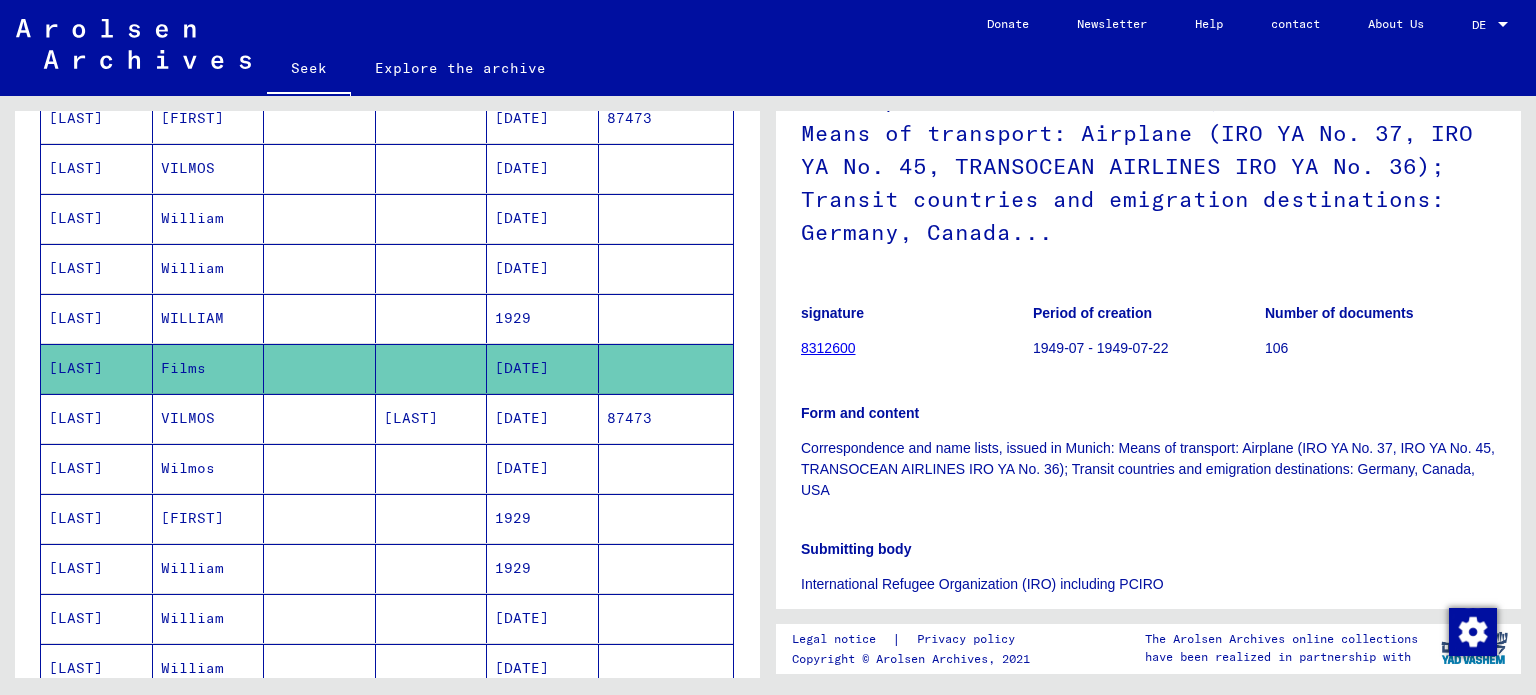 scroll, scrollTop: 0, scrollLeft: 0, axis: both 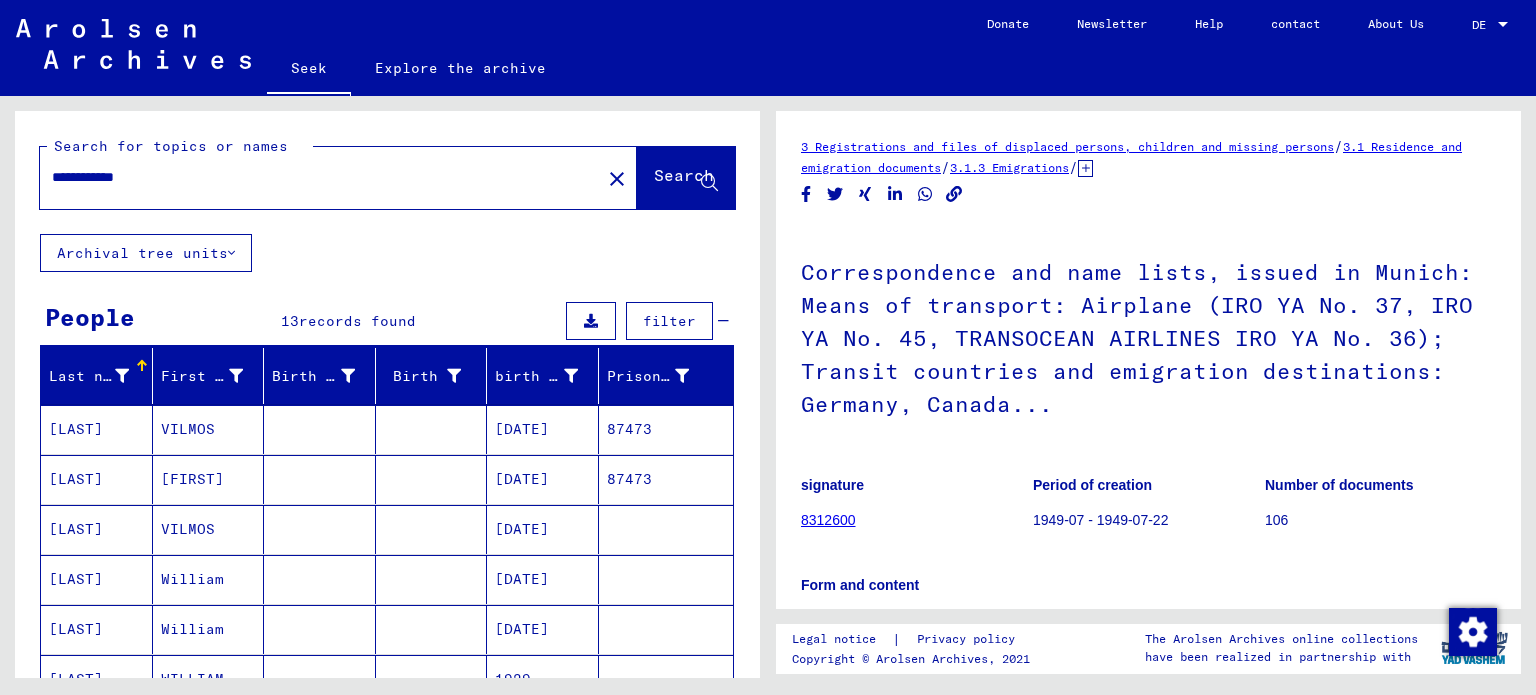click on "VILMOS" at bounding box center (209, 479) 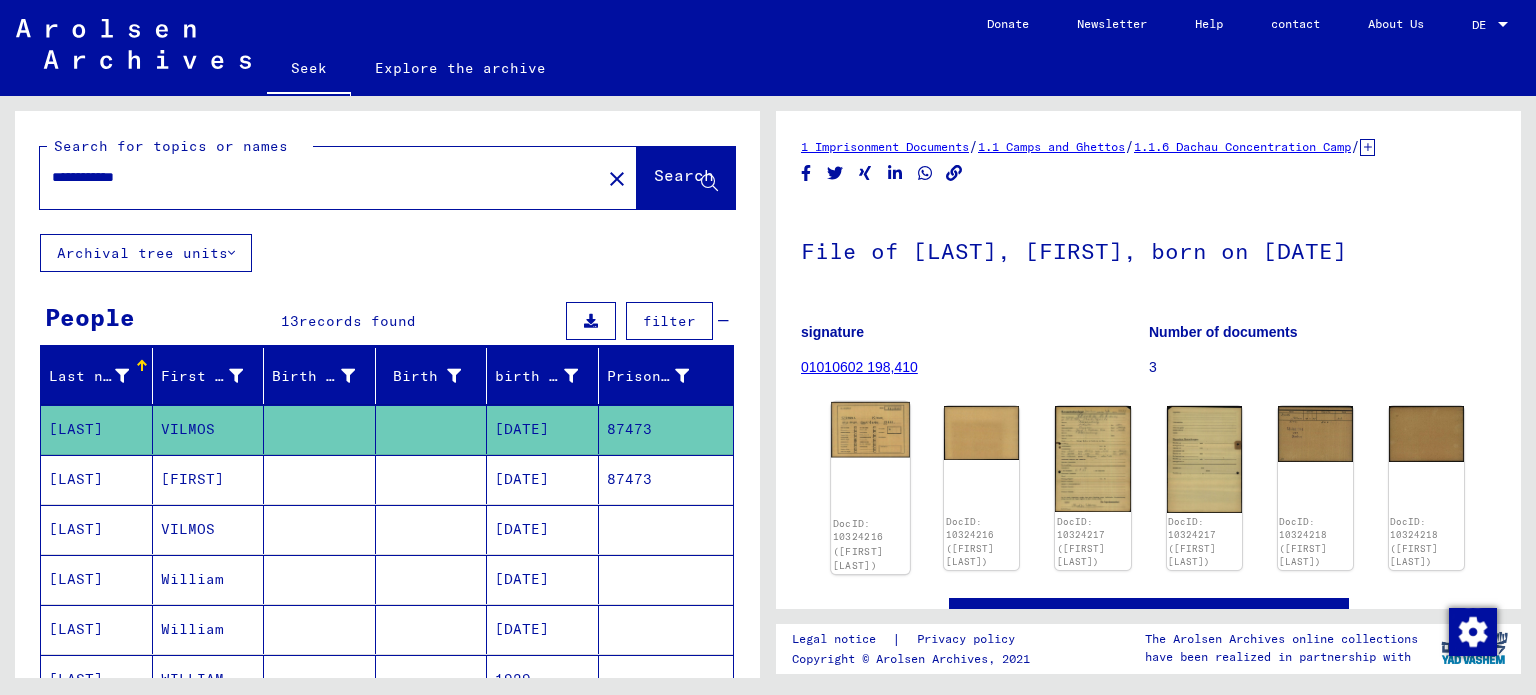 click 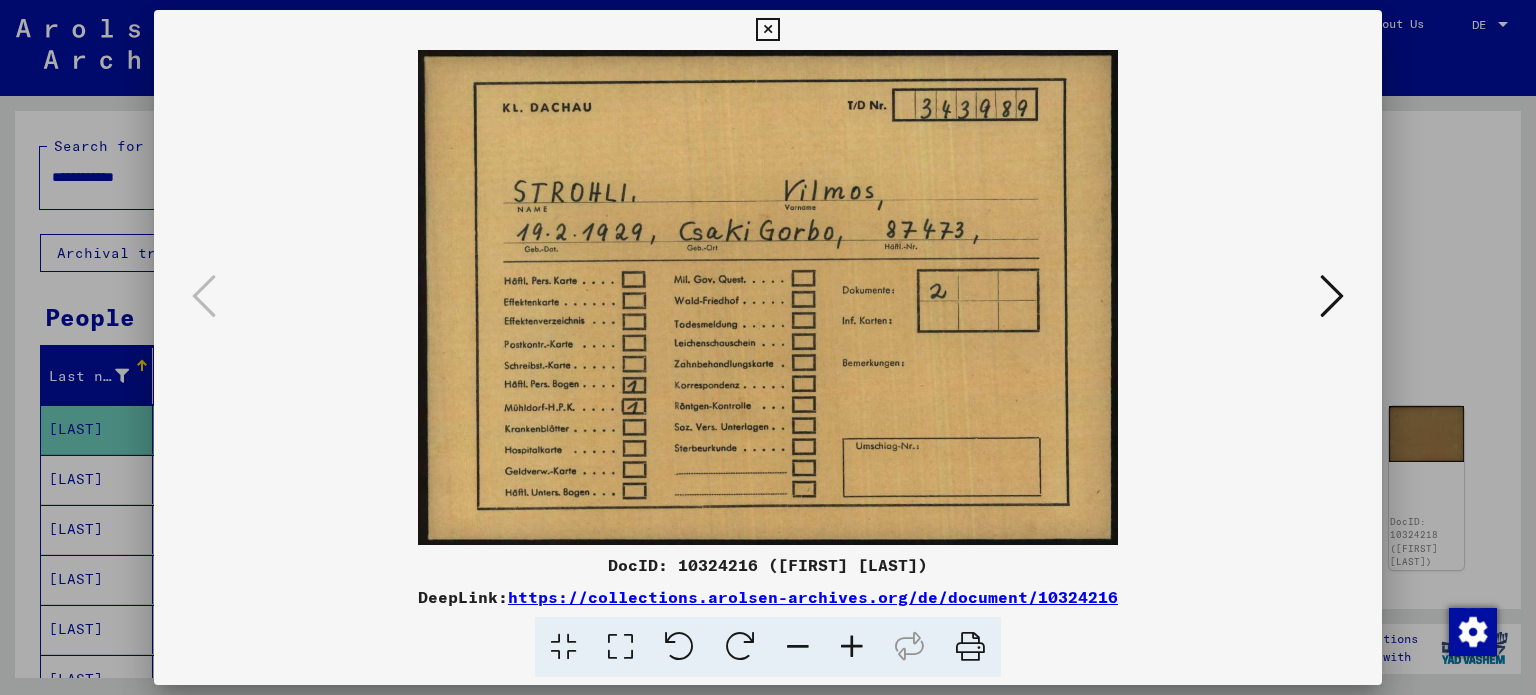 click at bounding box center [1332, 296] 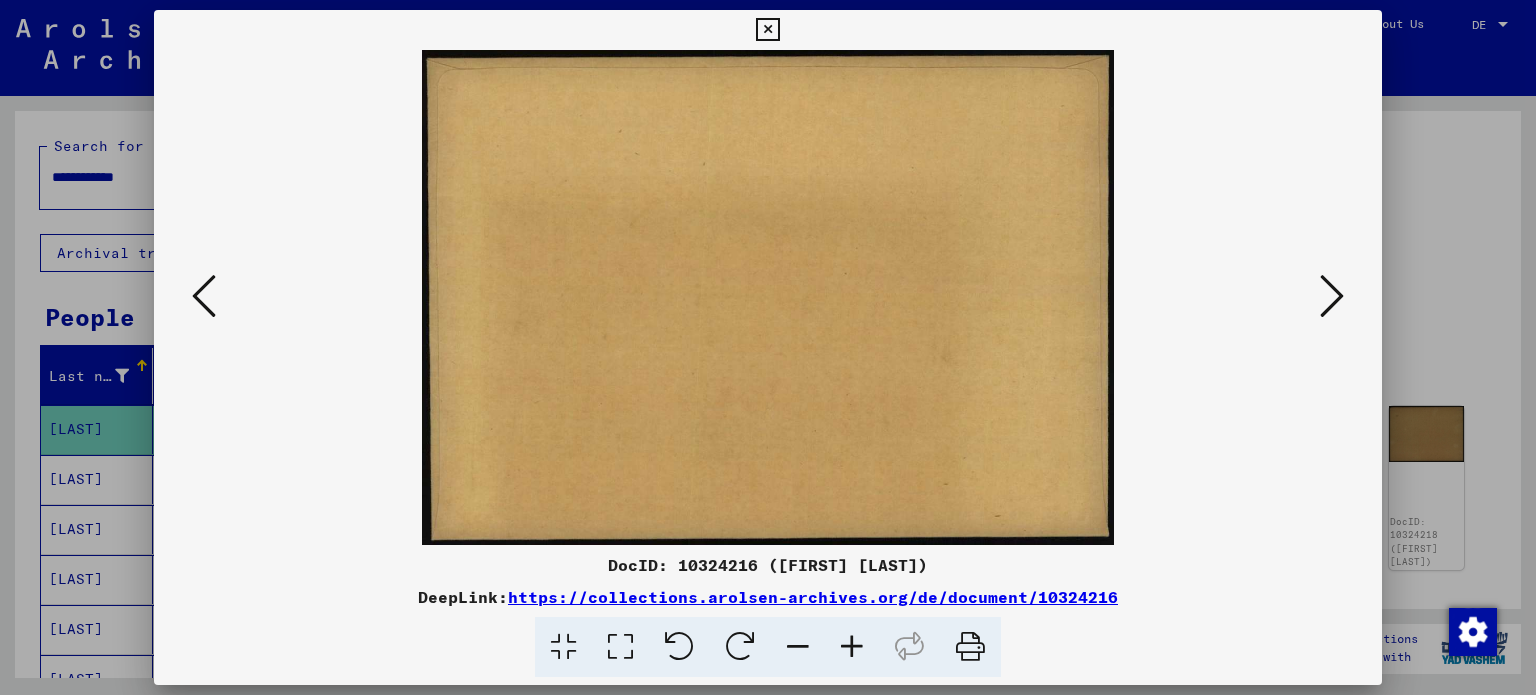 click at bounding box center [1332, 296] 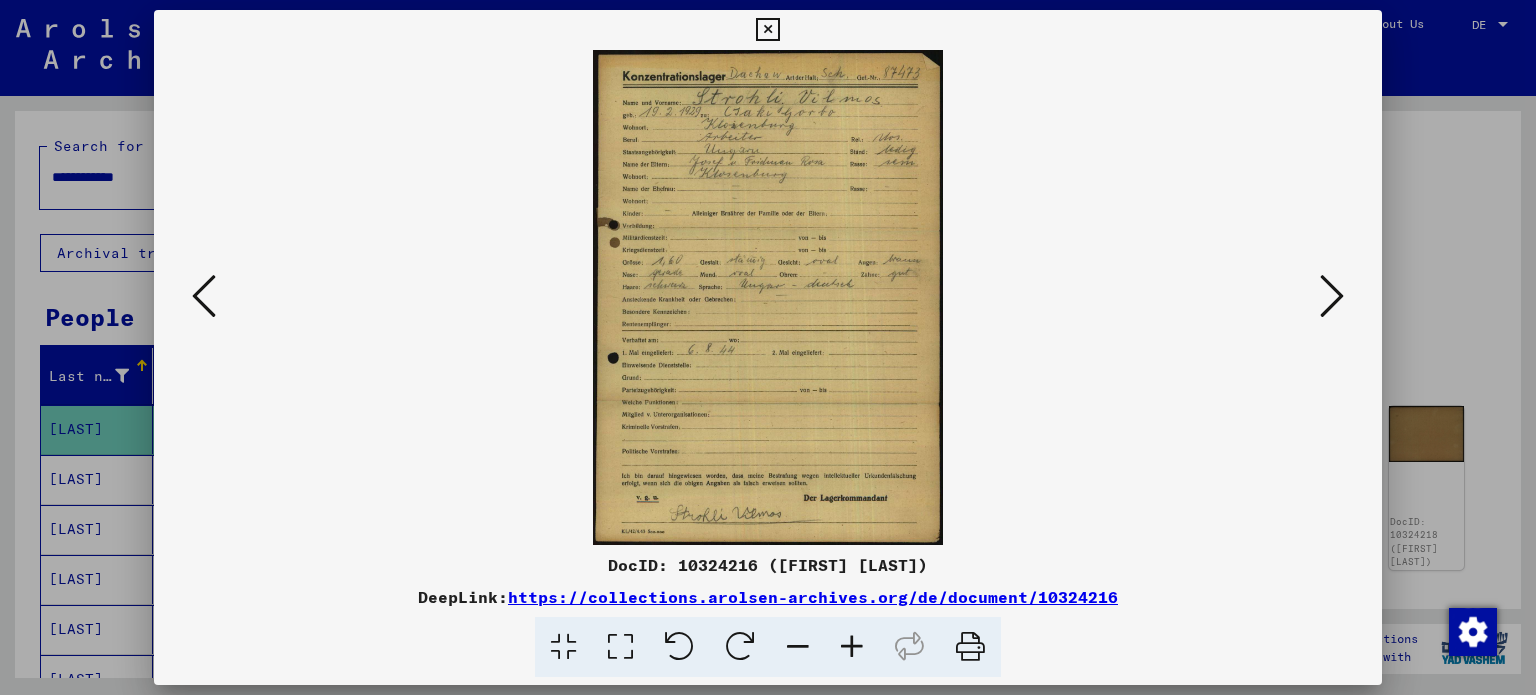 click at bounding box center [768, 347] 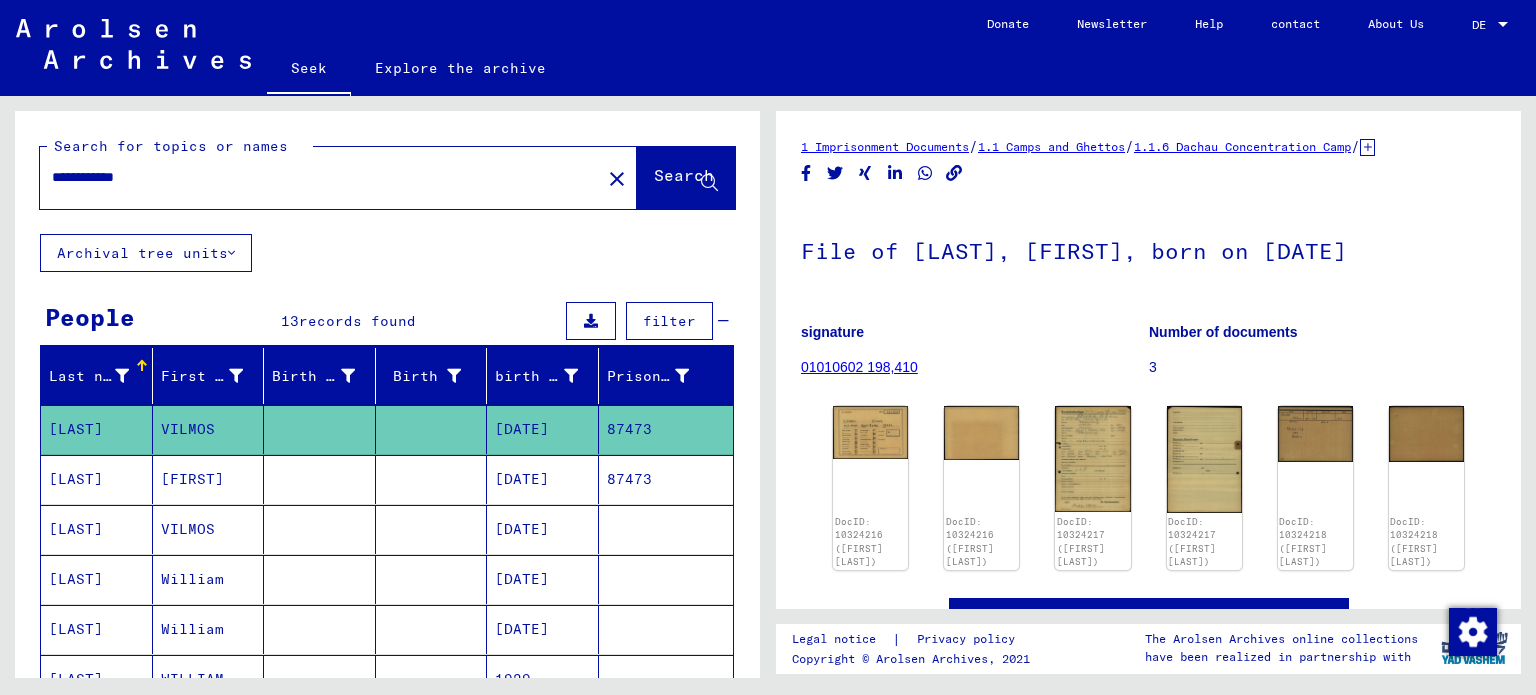 click on "**********" 